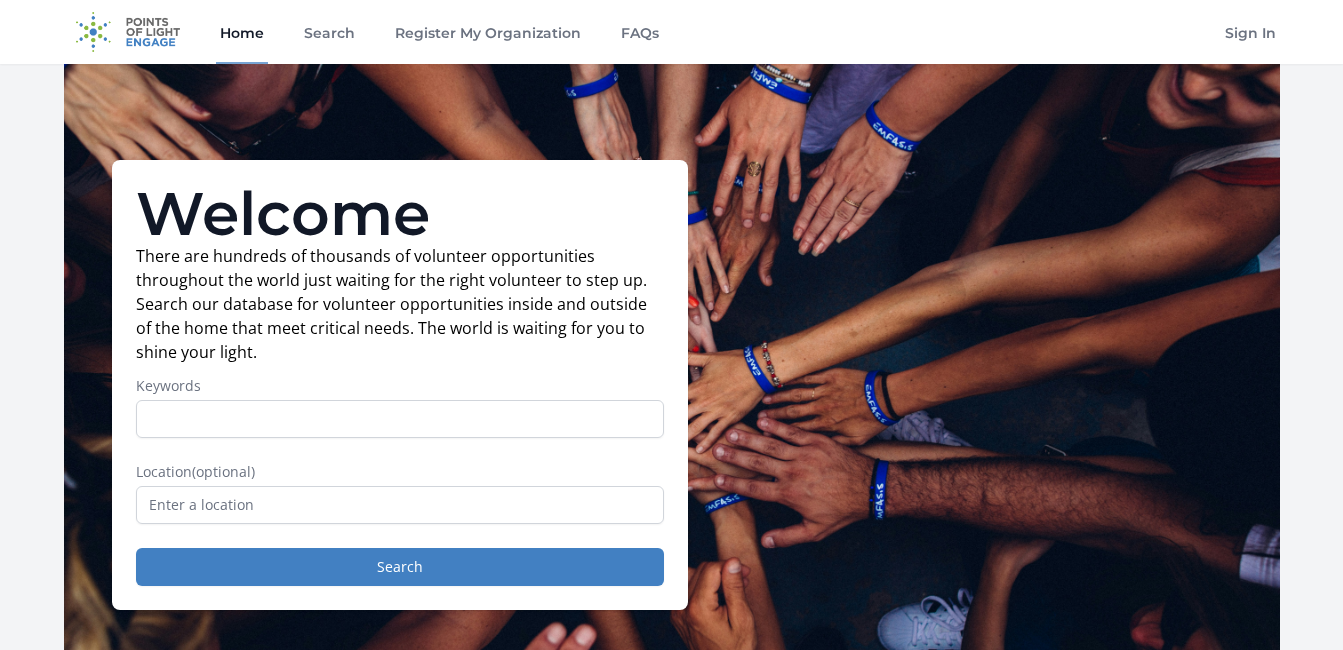 scroll, scrollTop: 0, scrollLeft: 0, axis: both 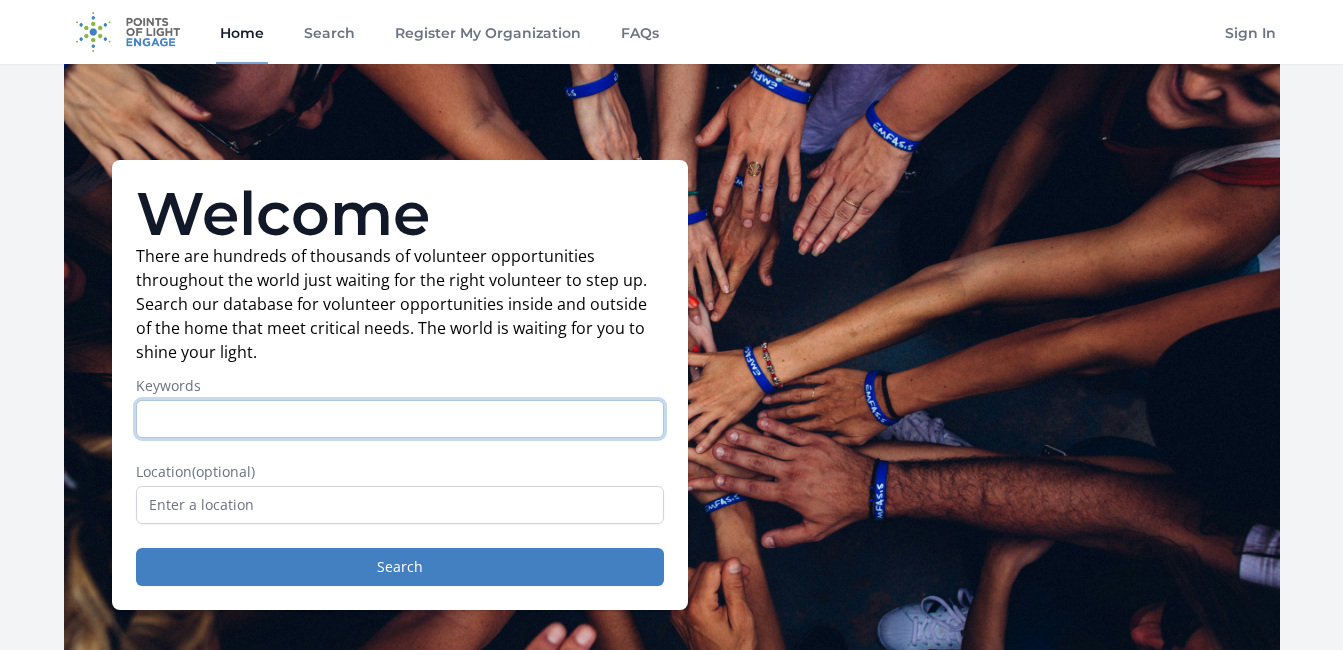 click on "Keywords" at bounding box center [400, 419] 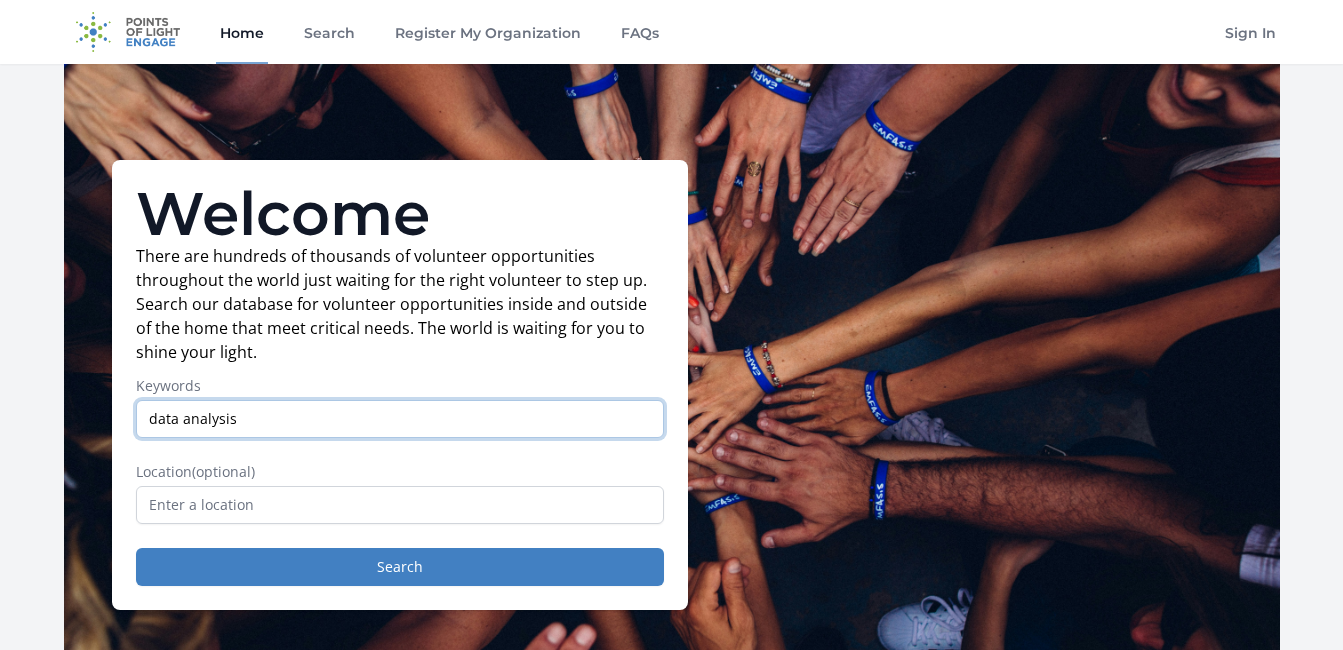type on "data analysis" 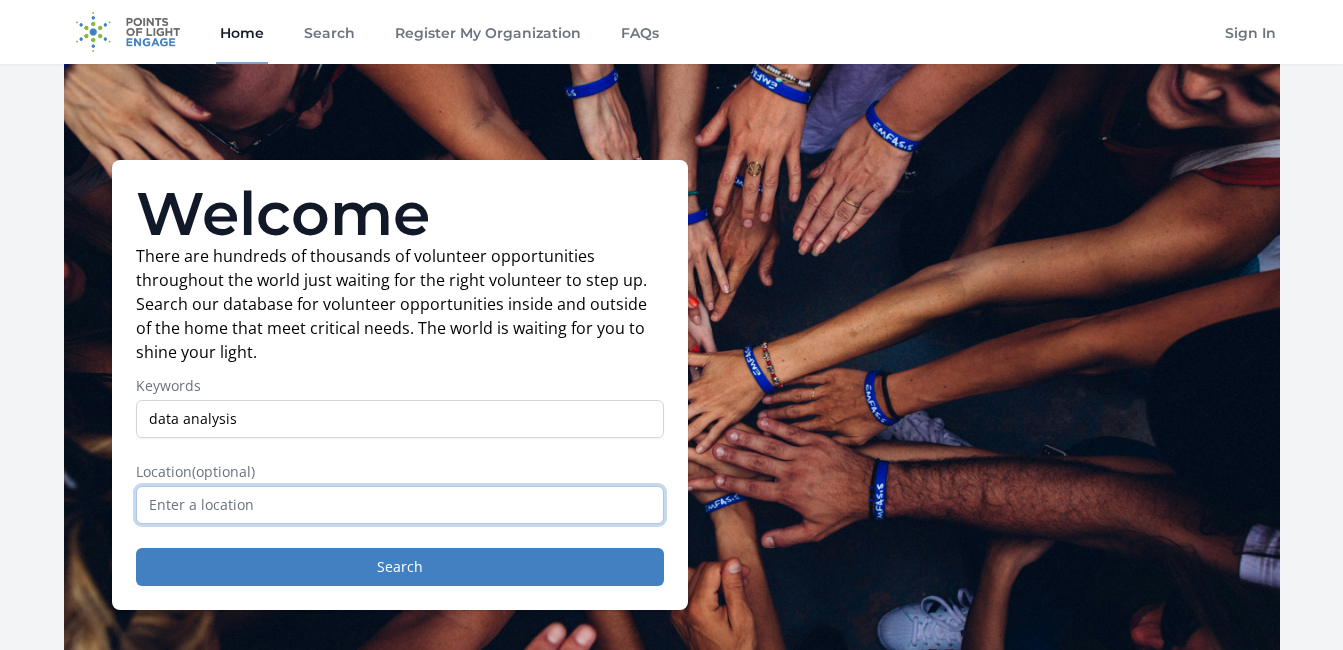 click at bounding box center [400, 505] 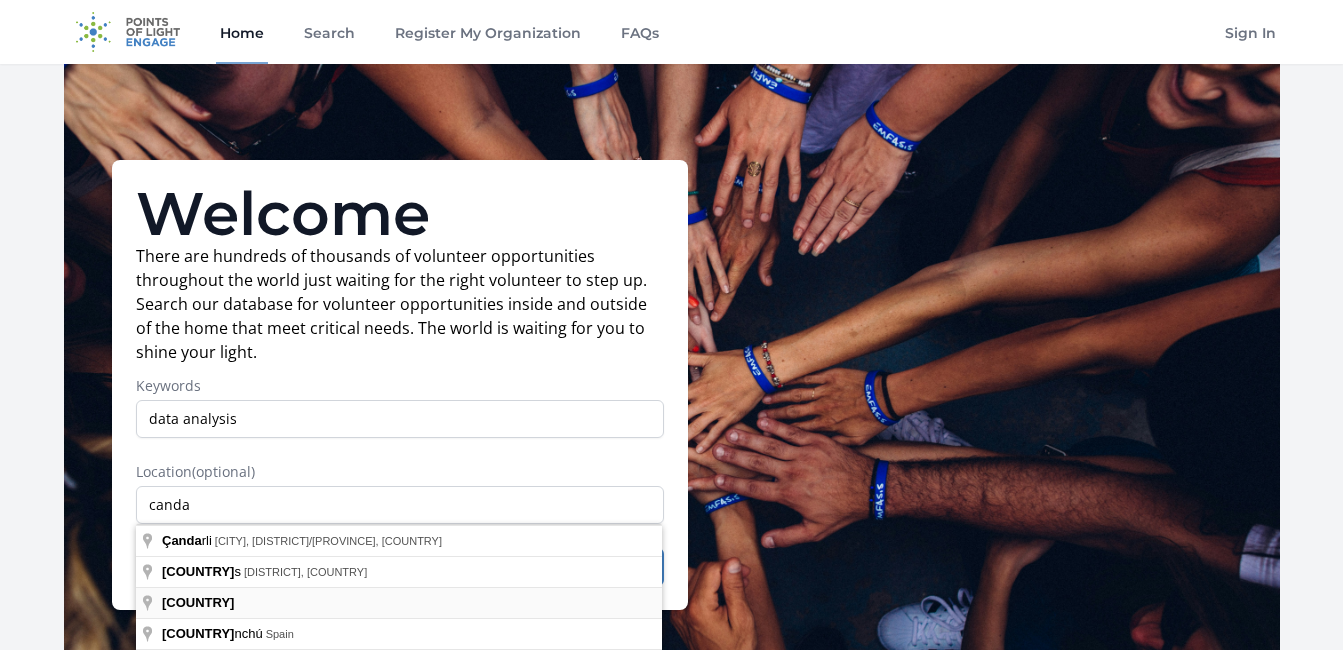 type on "Canada" 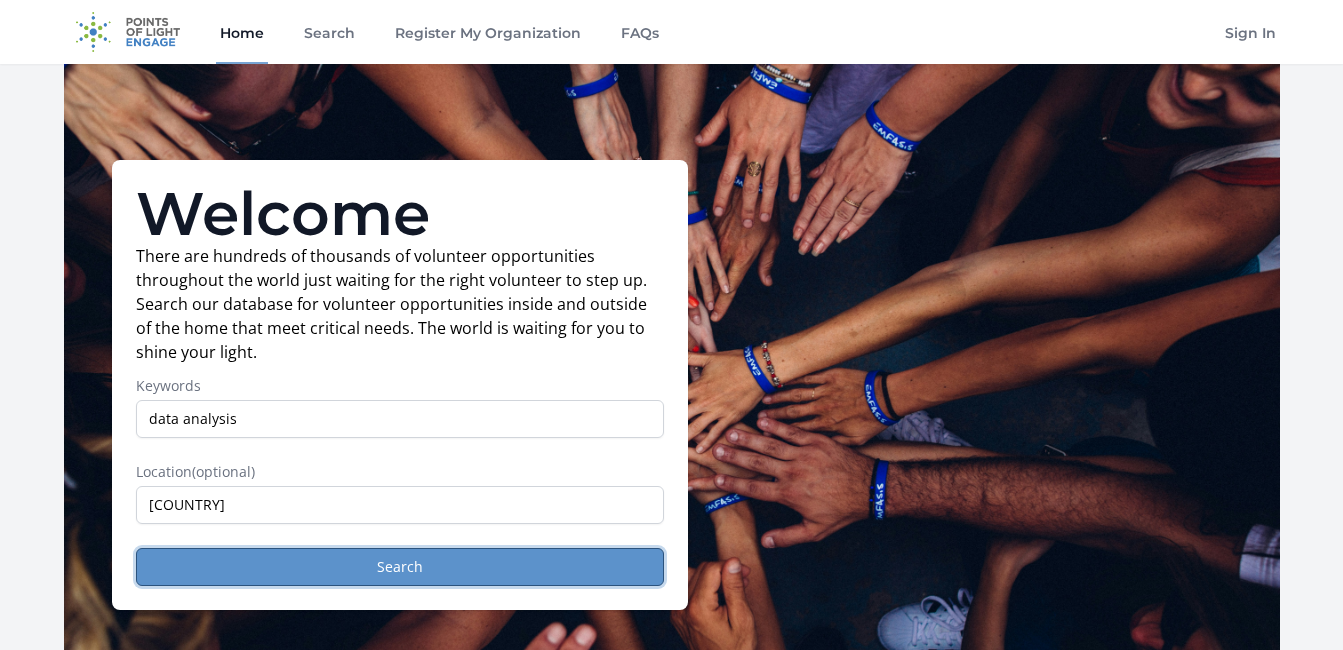 click on "Search" at bounding box center [400, 567] 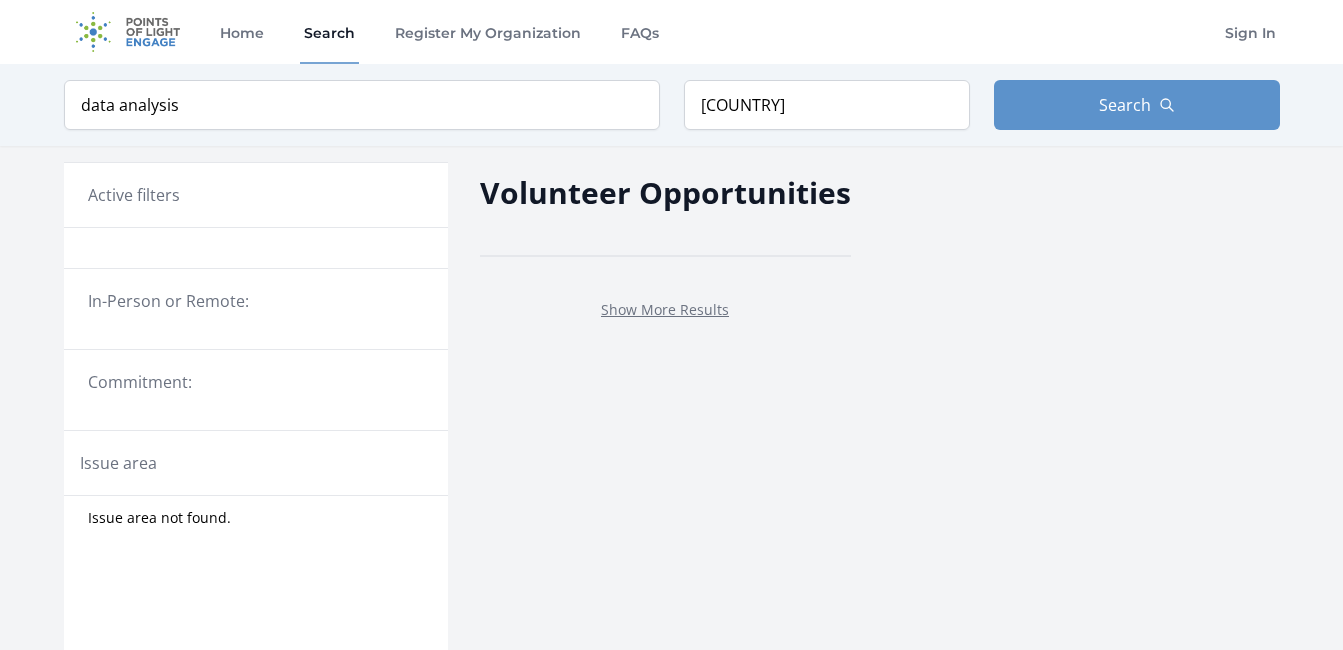 scroll, scrollTop: 0, scrollLeft: 0, axis: both 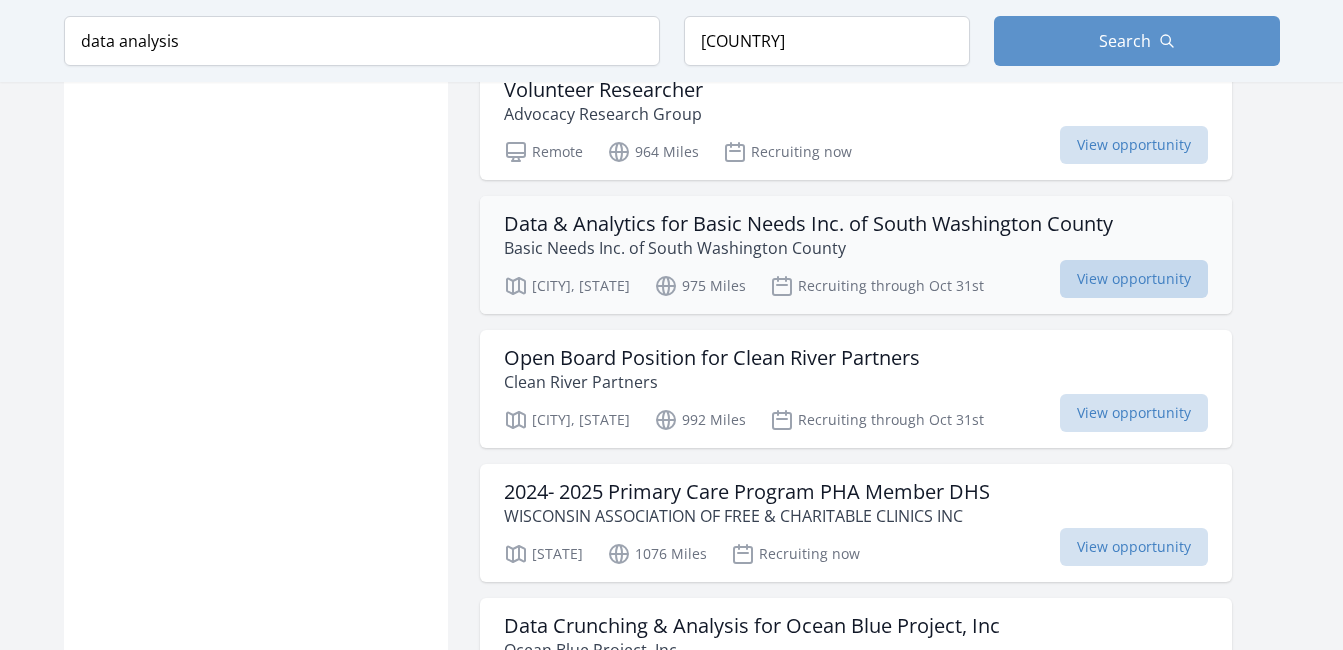 click on "View opportunity" at bounding box center [1134, 279] 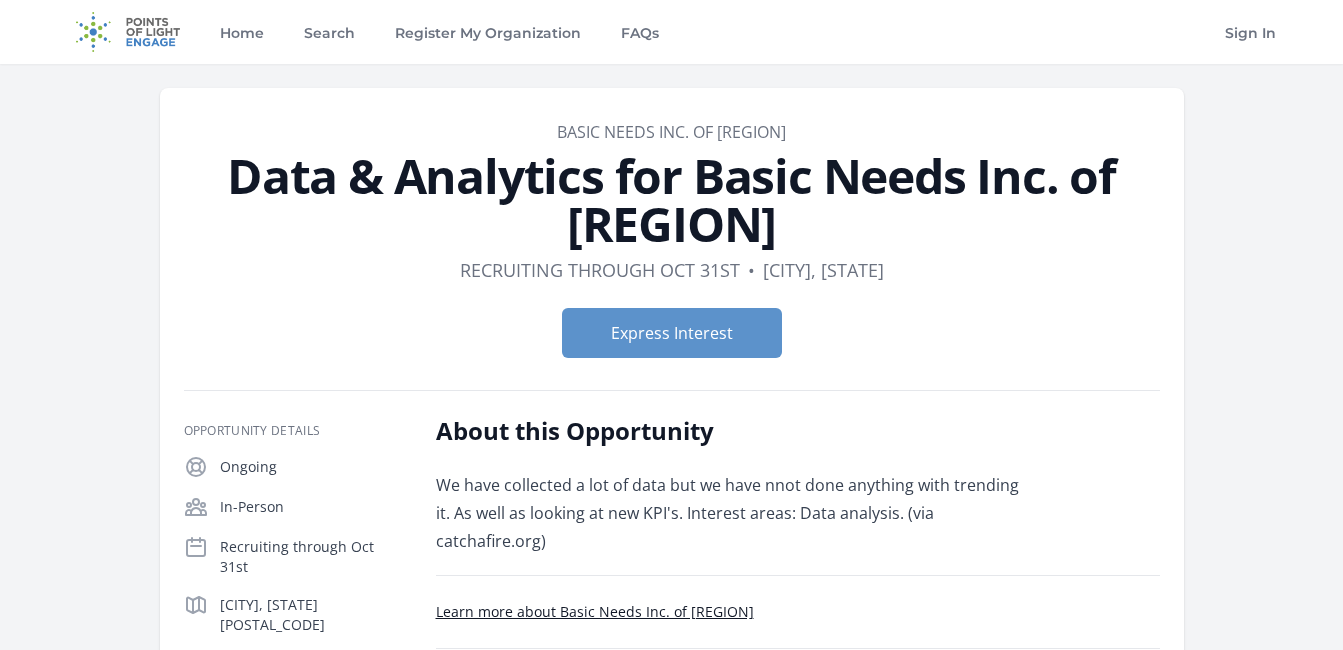 scroll, scrollTop: 0, scrollLeft: 0, axis: both 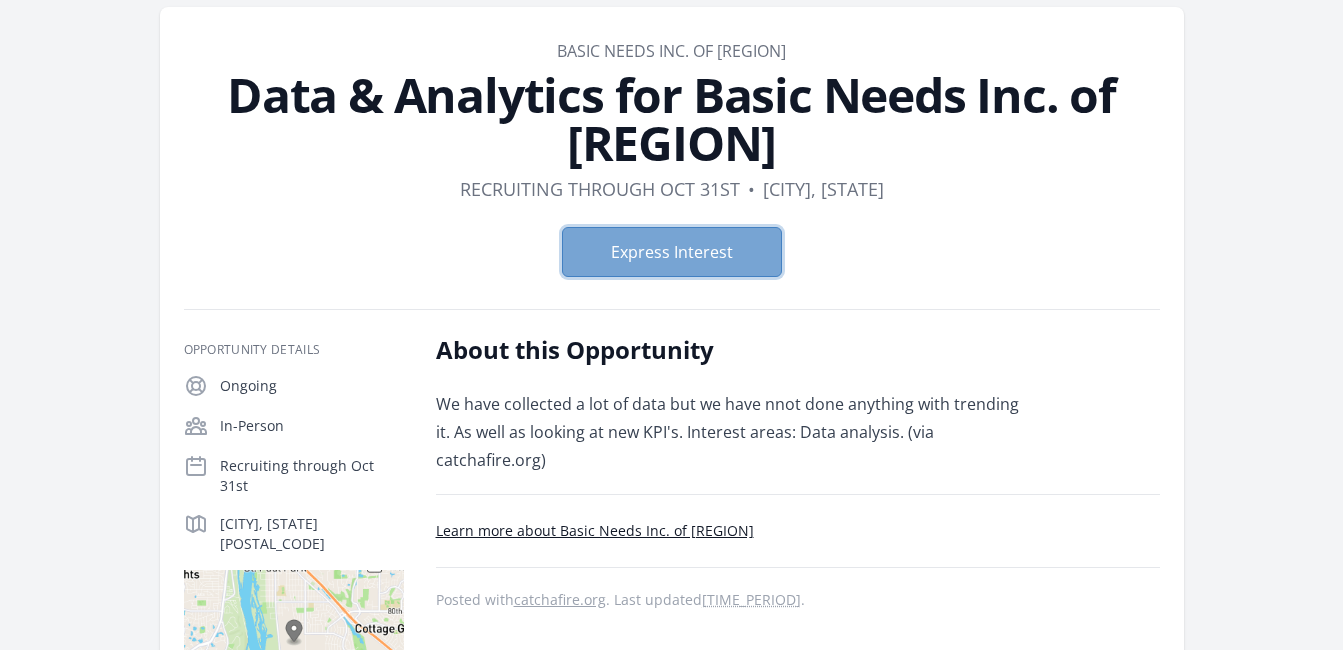 click on "Express Interest" at bounding box center [672, 252] 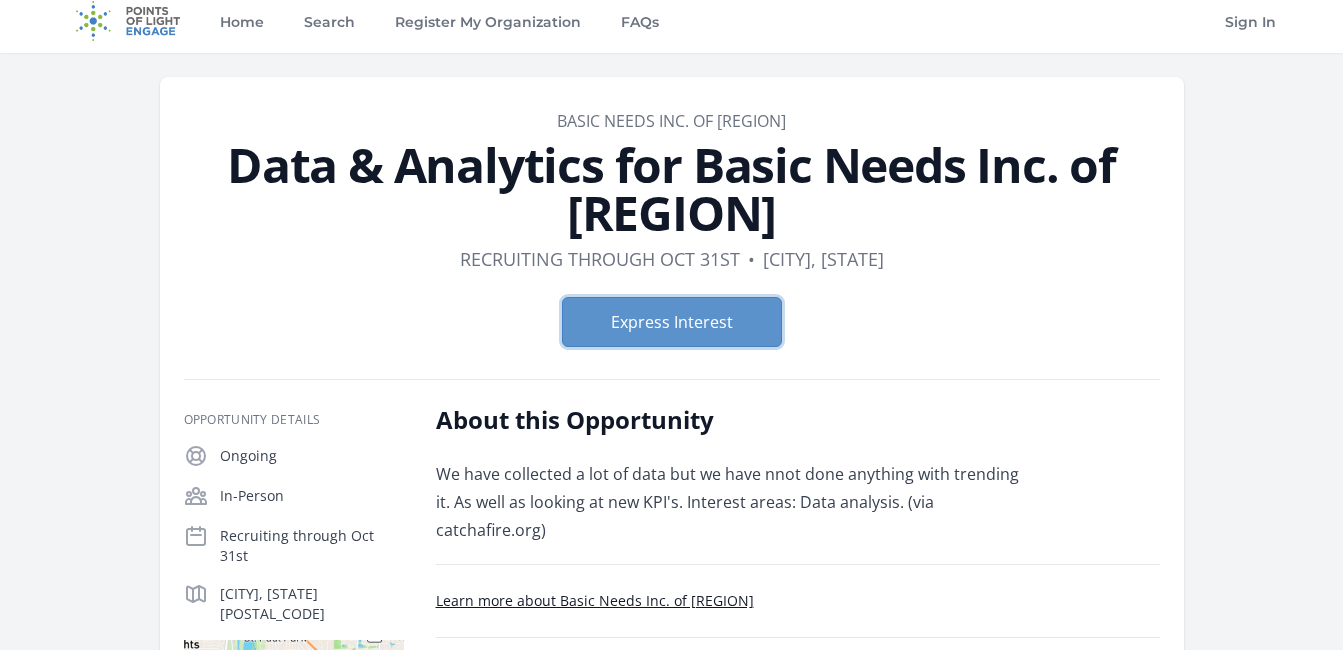 scroll, scrollTop: 0, scrollLeft: 0, axis: both 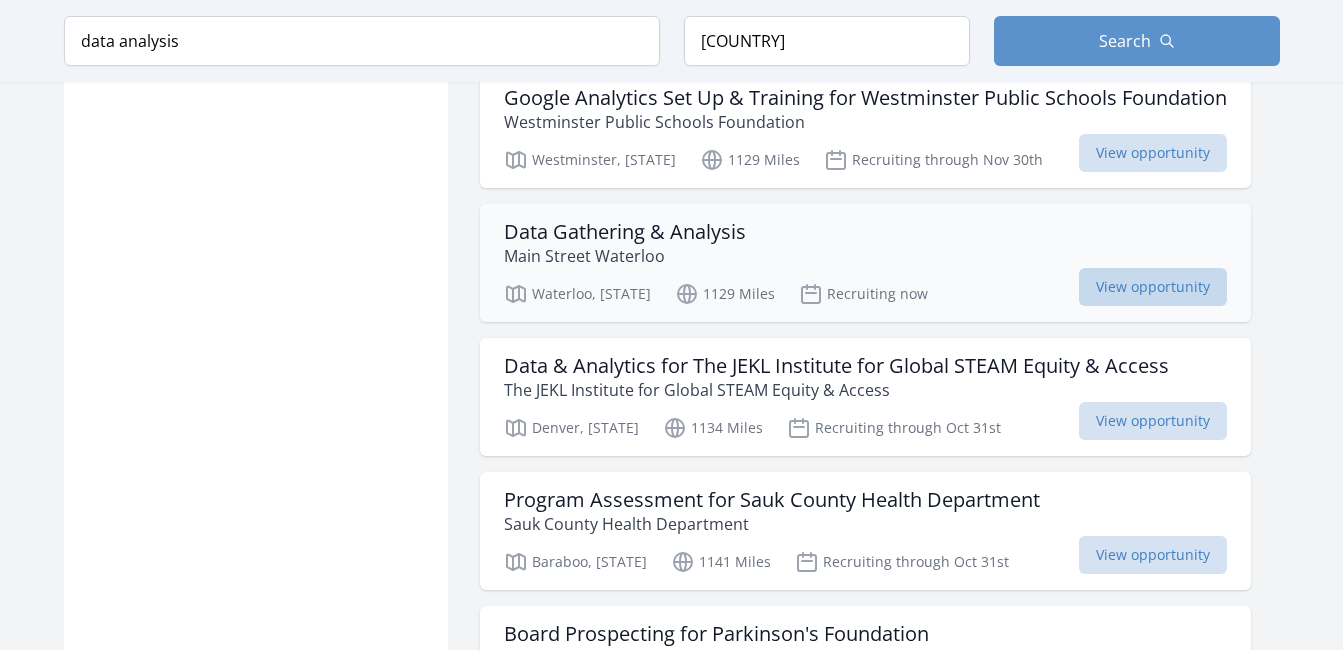 click on "View opportunity" at bounding box center (1153, 287) 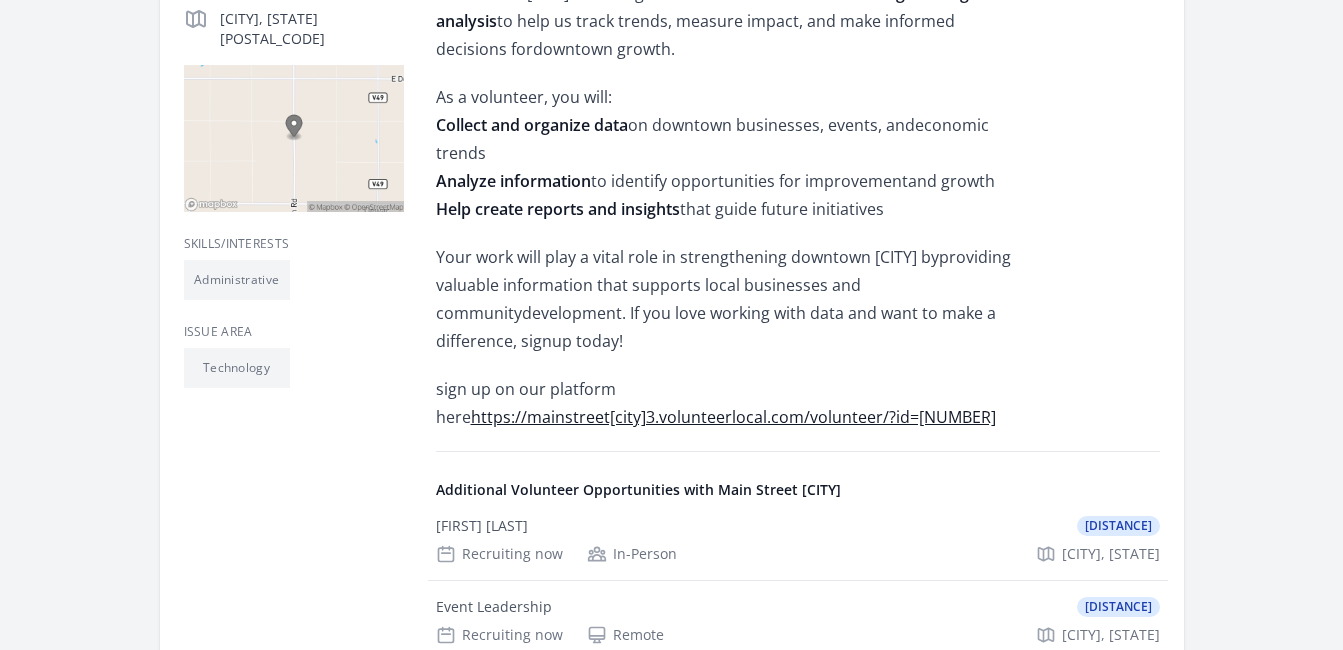 scroll, scrollTop: 480, scrollLeft: 0, axis: vertical 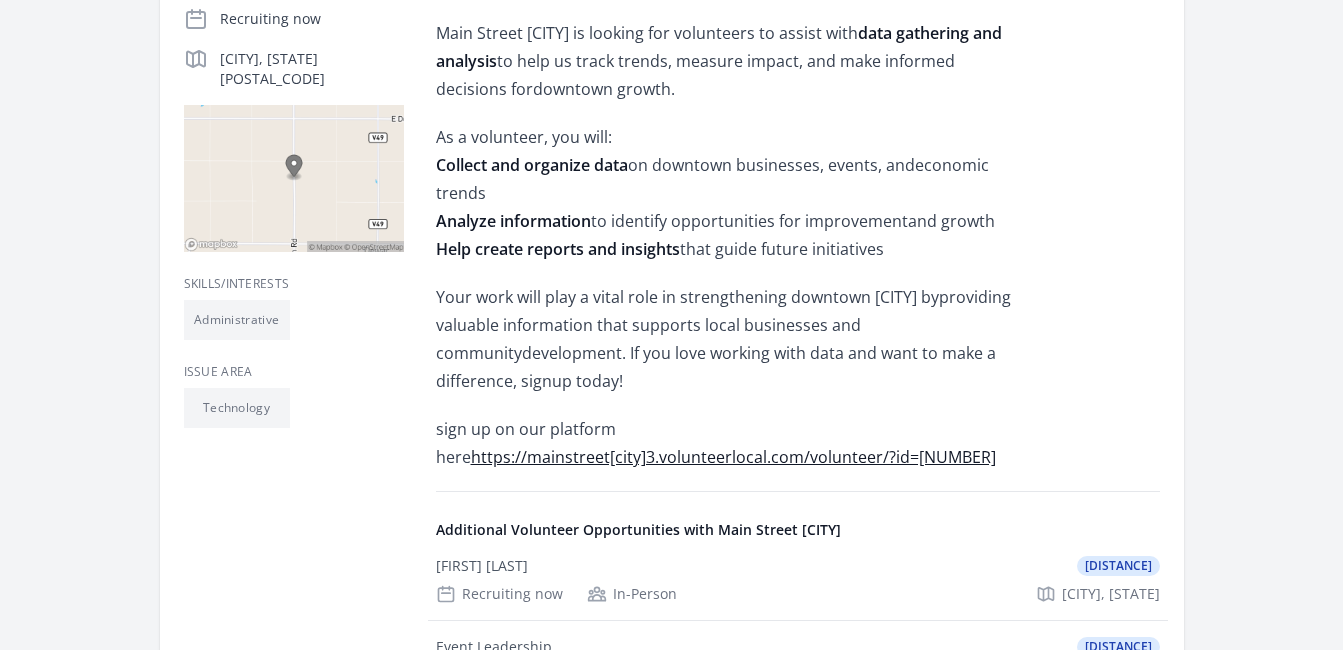 click on "https://mainstreetwaterloo3.volunteerlocal.com/volunteer/?id=96350" at bounding box center (733, 457) 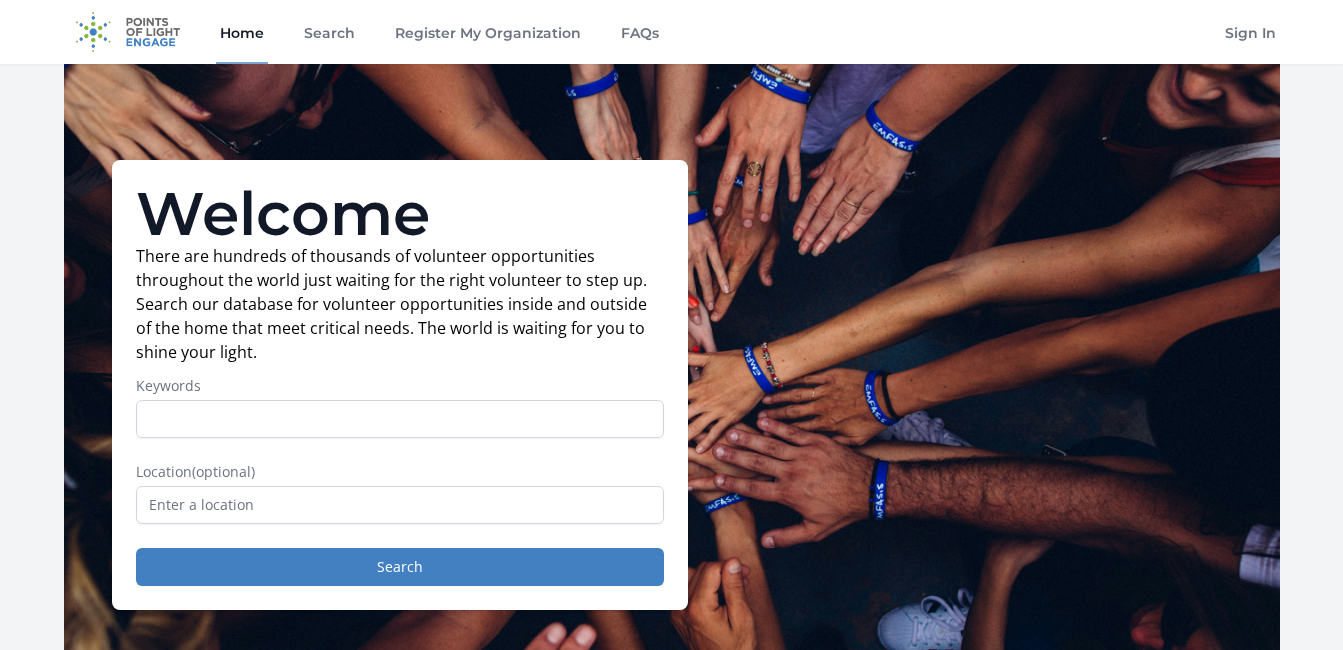 scroll, scrollTop: 0, scrollLeft: 0, axis: both 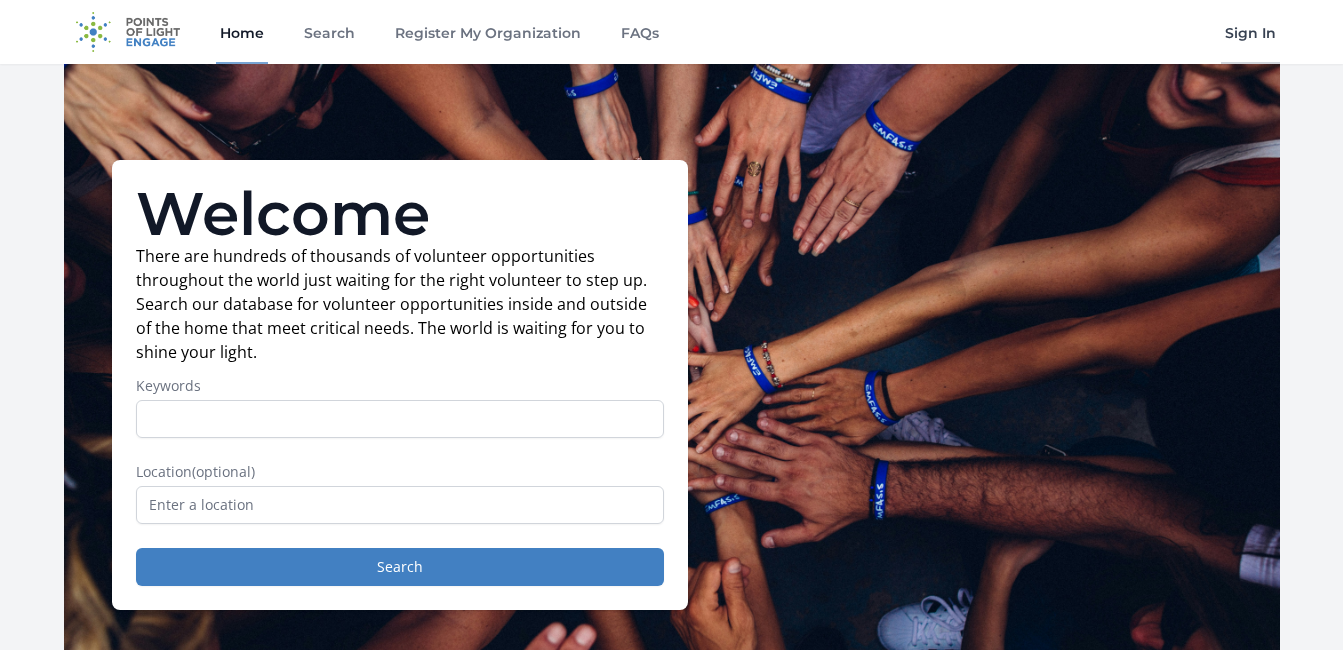 click on "Sign In" at bounding box center [1250, 32] 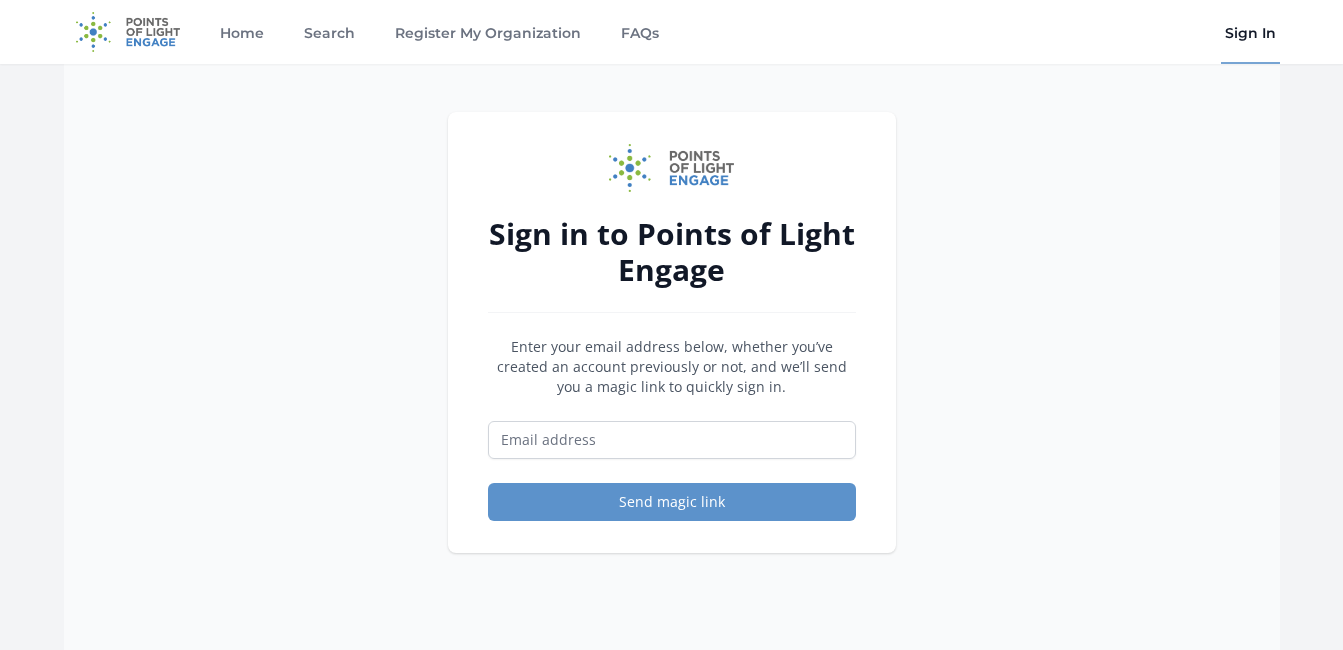 scroll, scrollTop: 0, scrollLeft: 0, axis: both 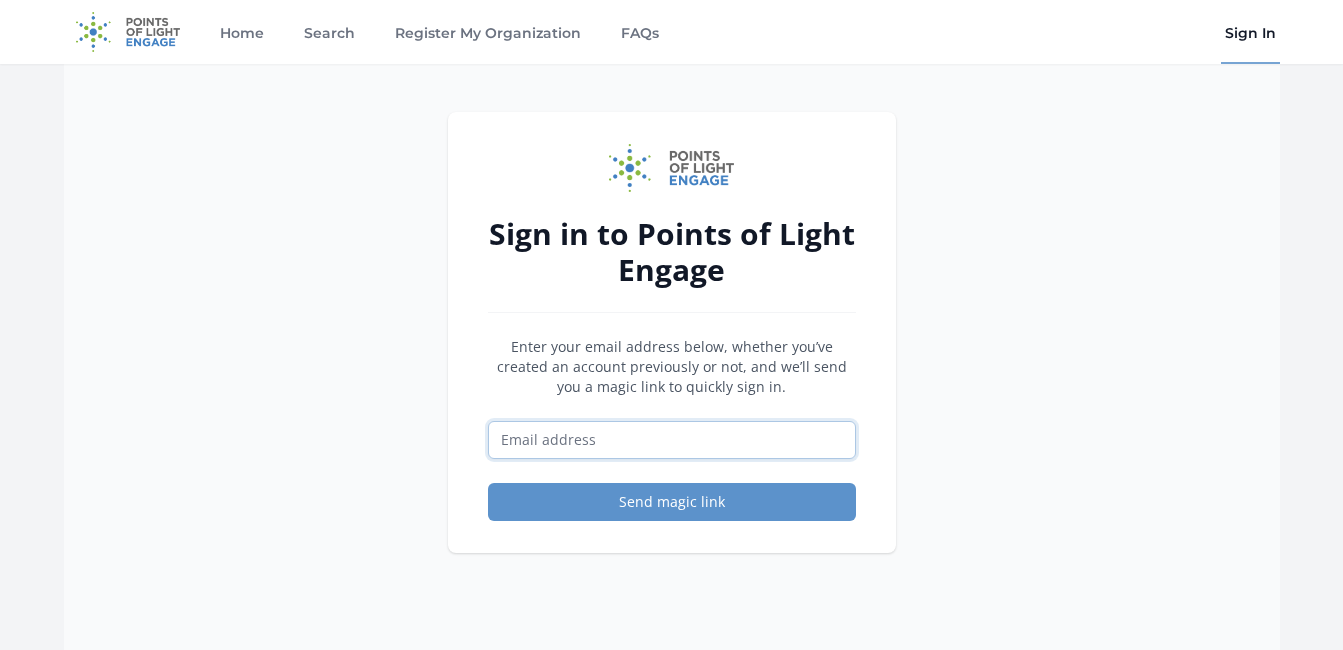 click at bounding box center [672, 440] 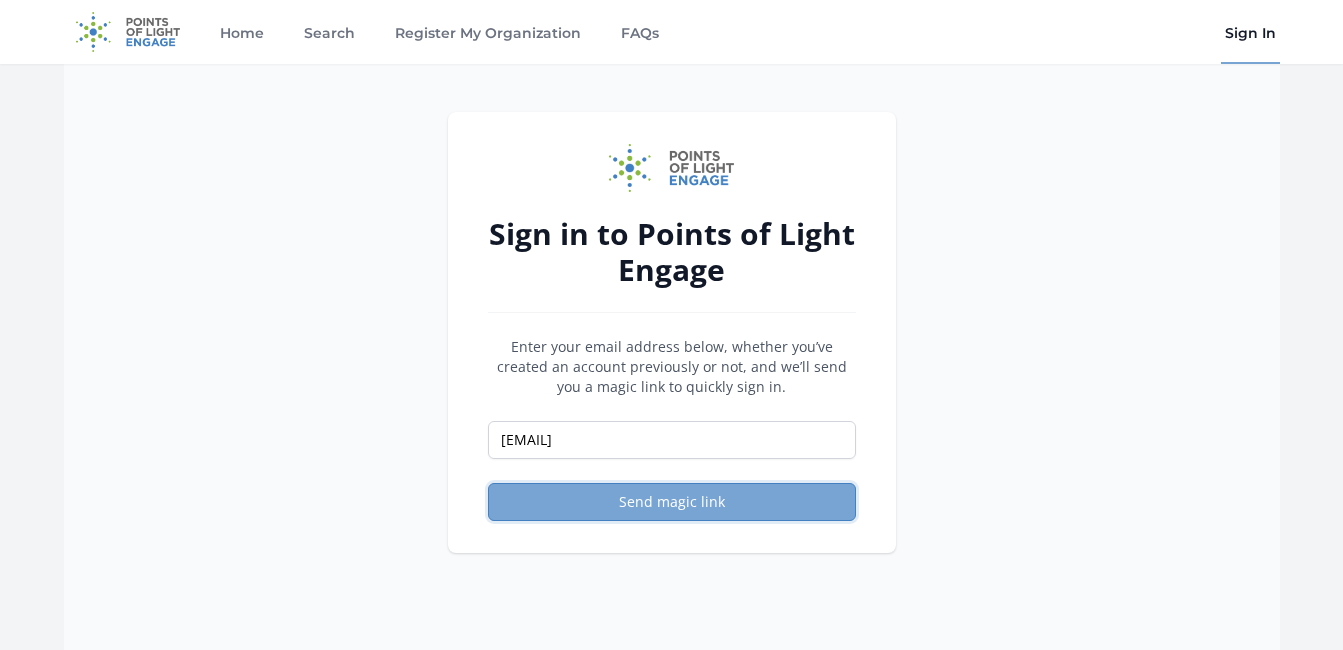 click on "Send magic link" at bounding box center [672, 502] 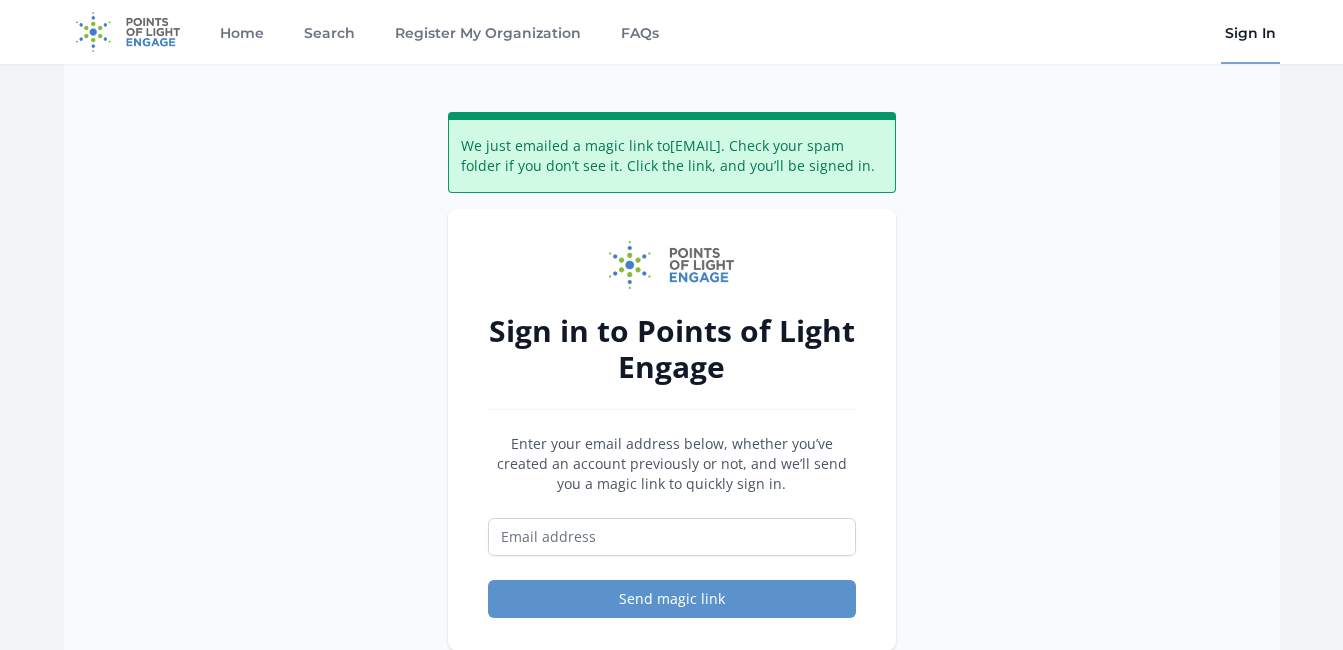 scroll, scrollTop: 0, scrollLeft: 0, axis: both 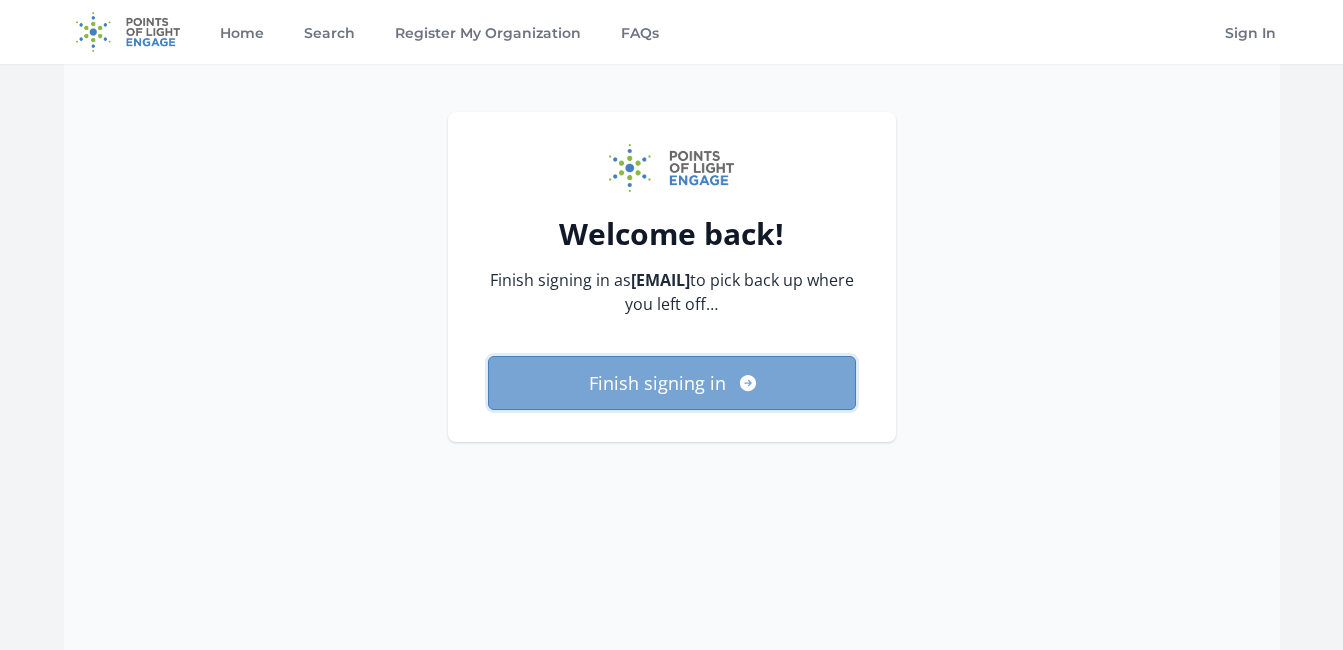 click on "Finish signing in" at bounding box center (672, 383) 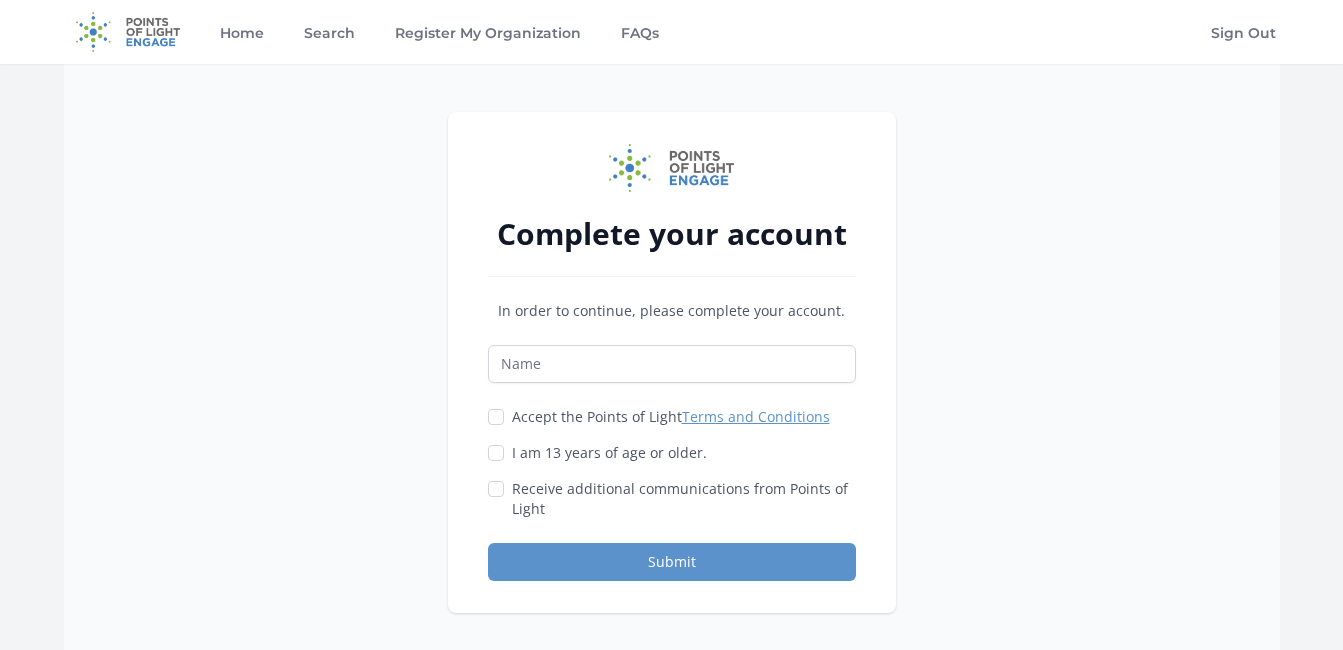 scroll, scrollTop: 0, scrollLeft: 0, axis: both 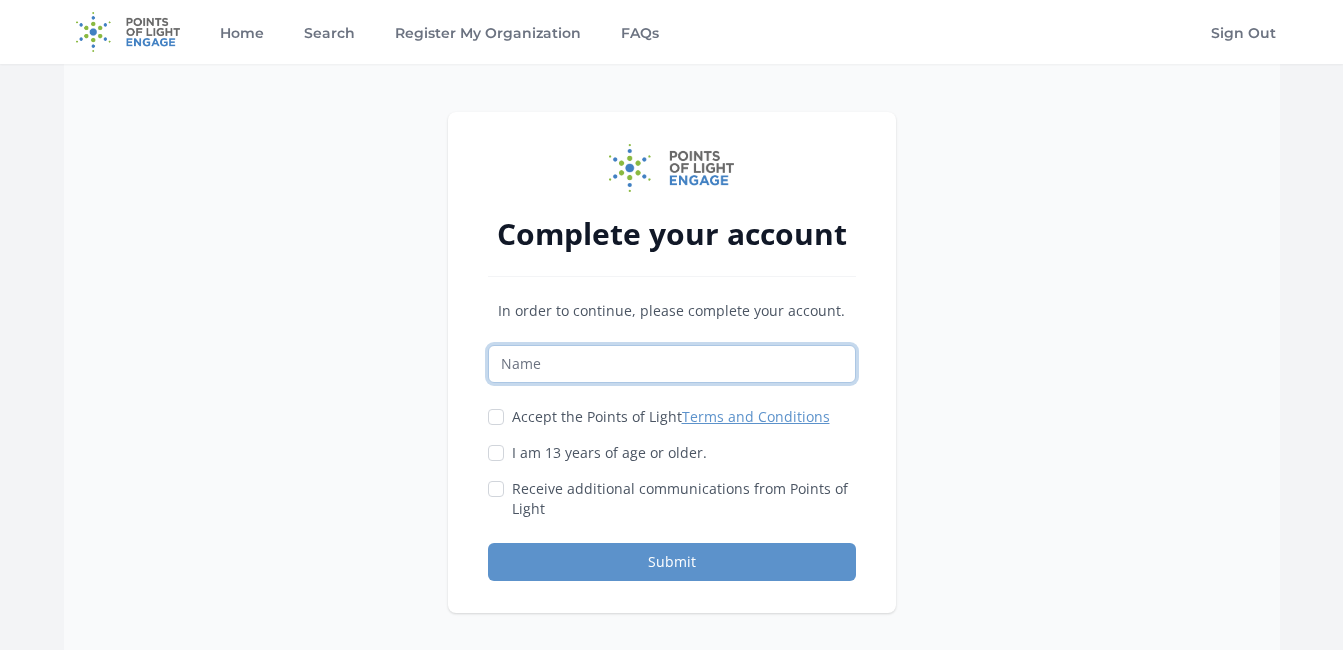 drag, startPoint x: 0, startPoint y: 0, endPoint x: 741, endPoint y: 367, distance: 826.9039 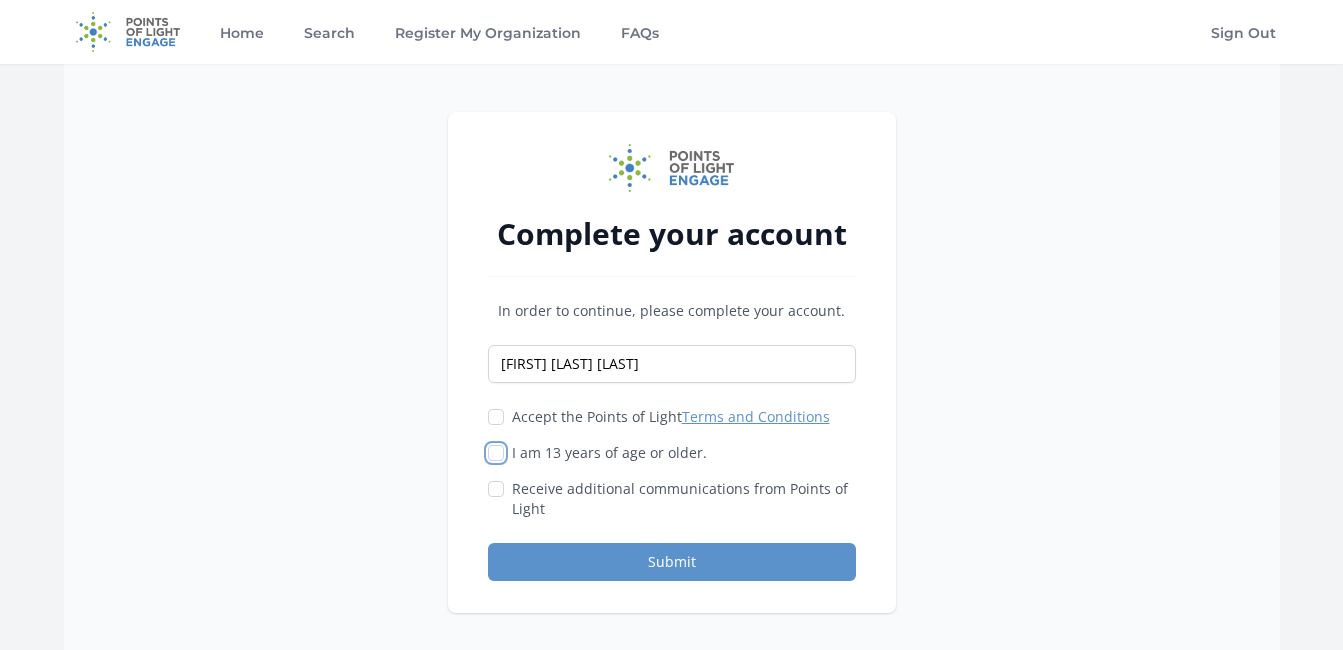 click on "I am 13 years of age or older." at bounding box center (496, 453) 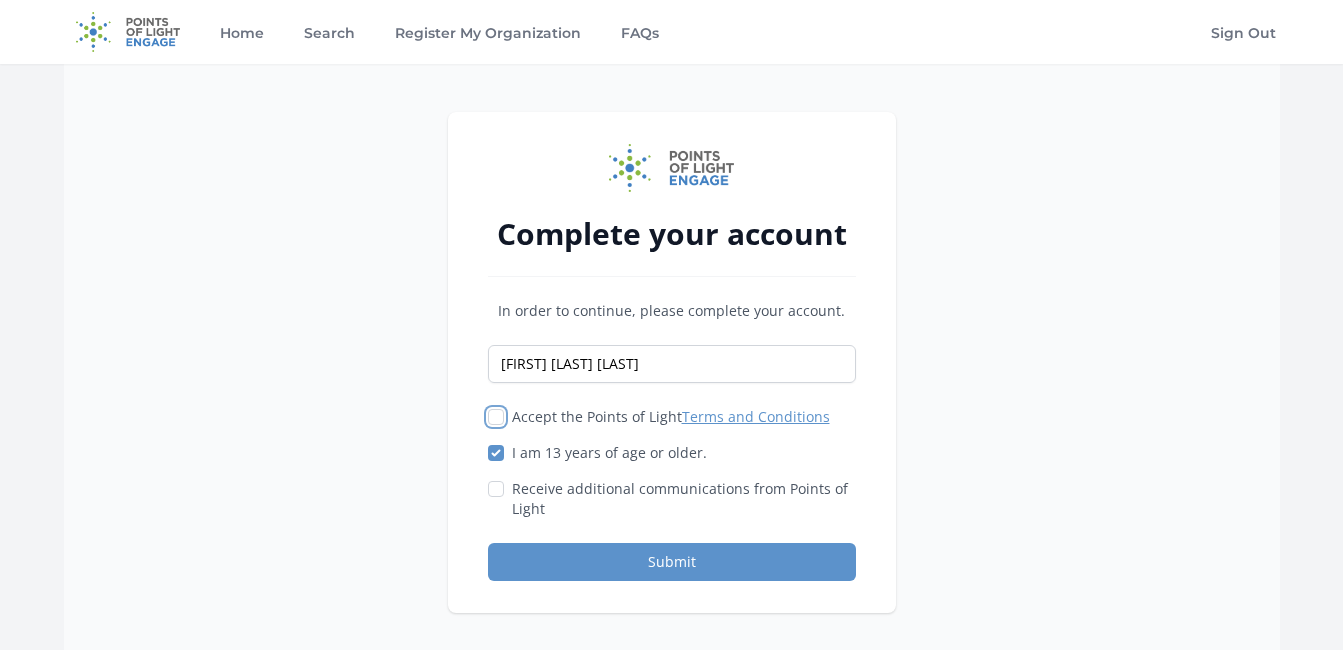 click on "Accept the Points of Light  Terms and Conditions" at bounding box center (496, 417) 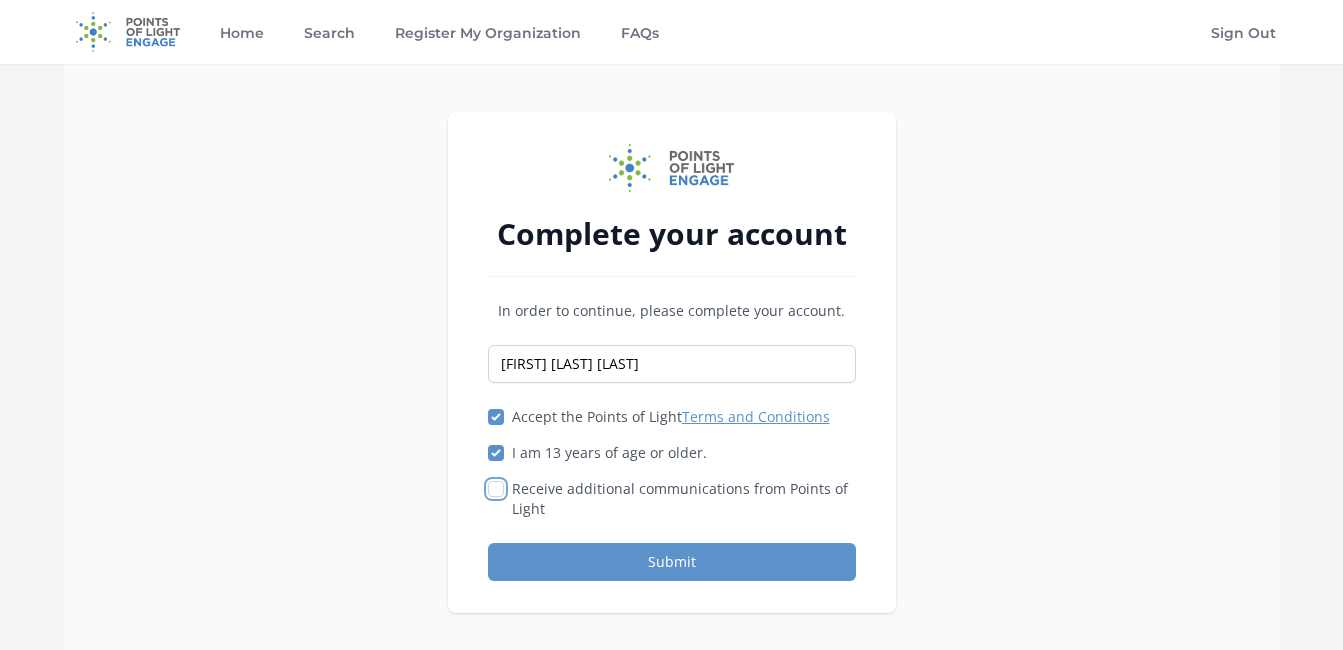 click on "Receive additional communications from Points of Light" at bounding box center [496, 489] 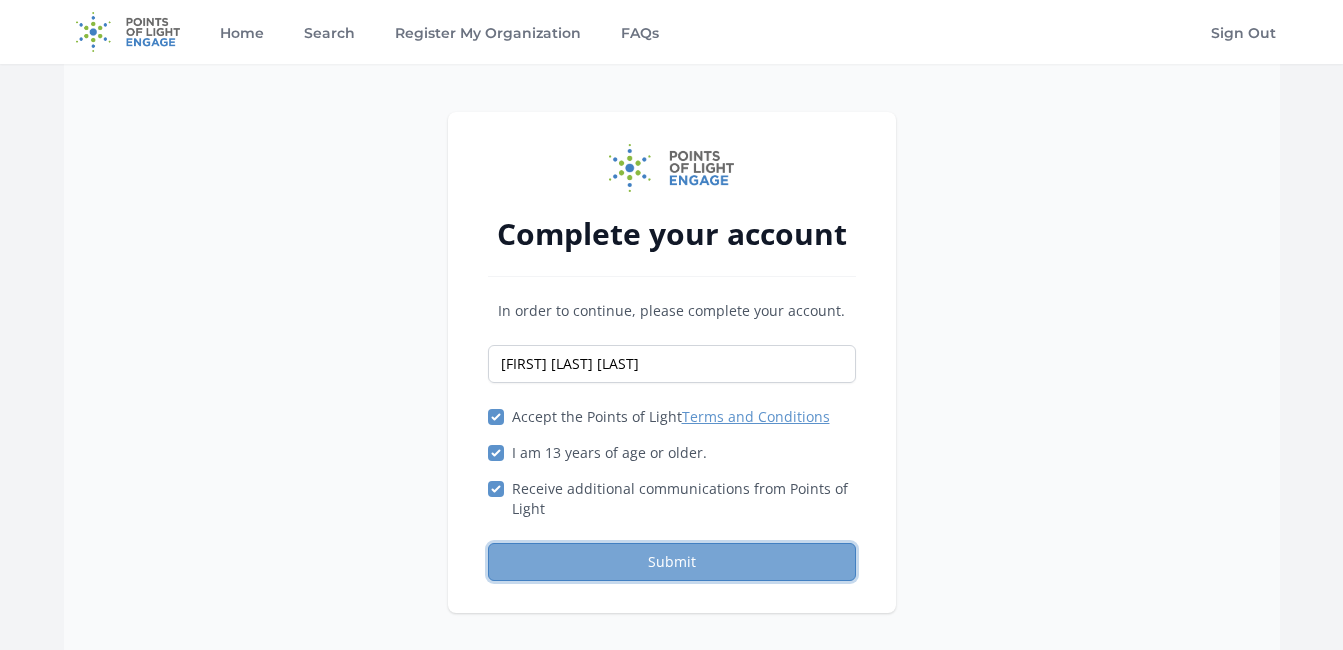 click on "Submit" at bounding box center [672, 562] 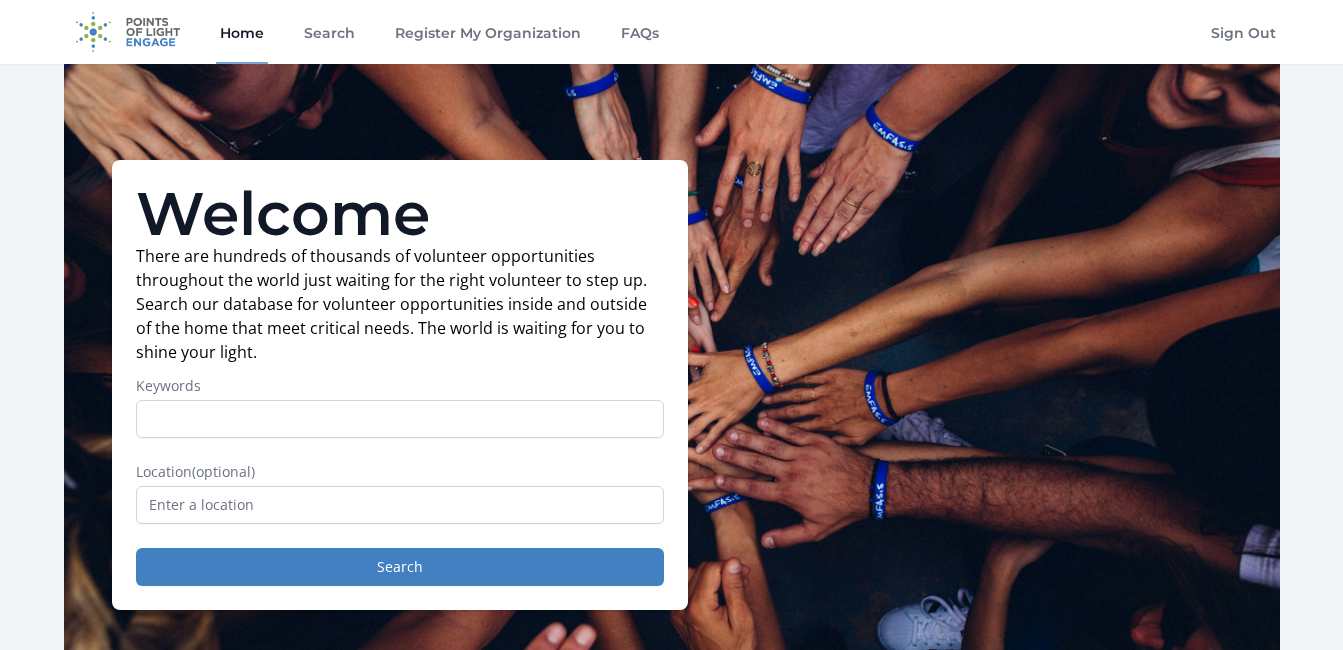 scroll, scrollTop: 0, scrollLeft: 0, axis: both 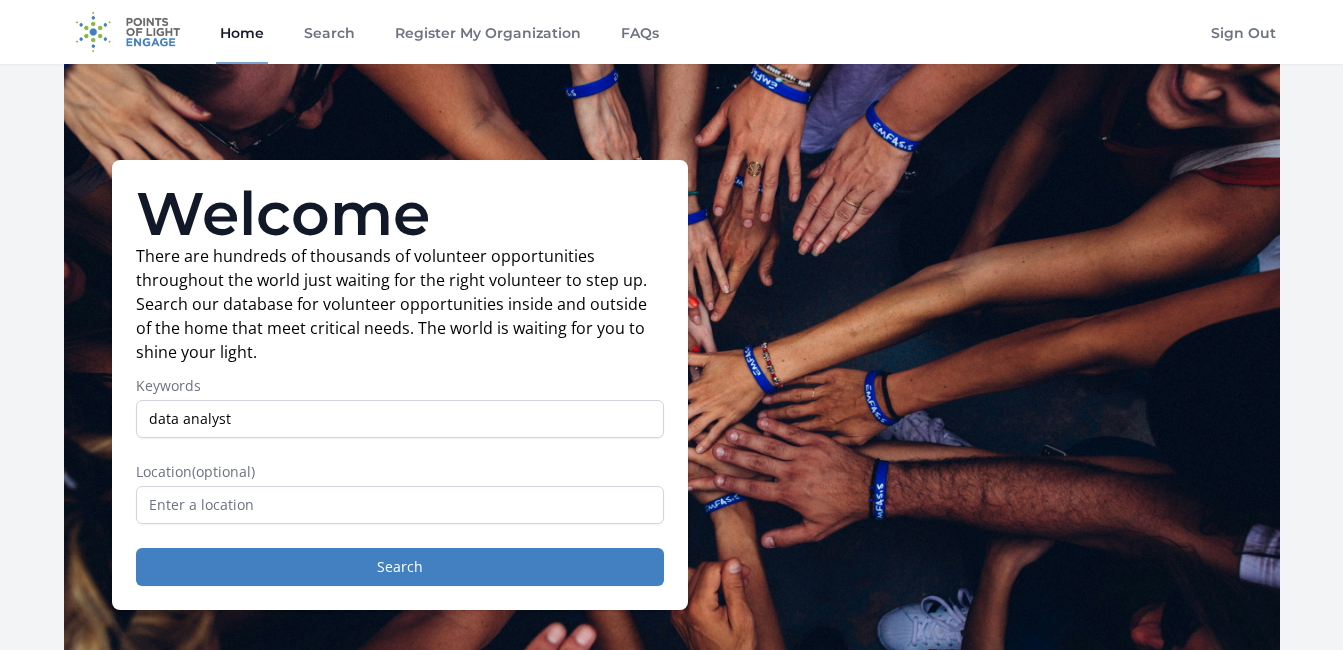 type on "data analyst" 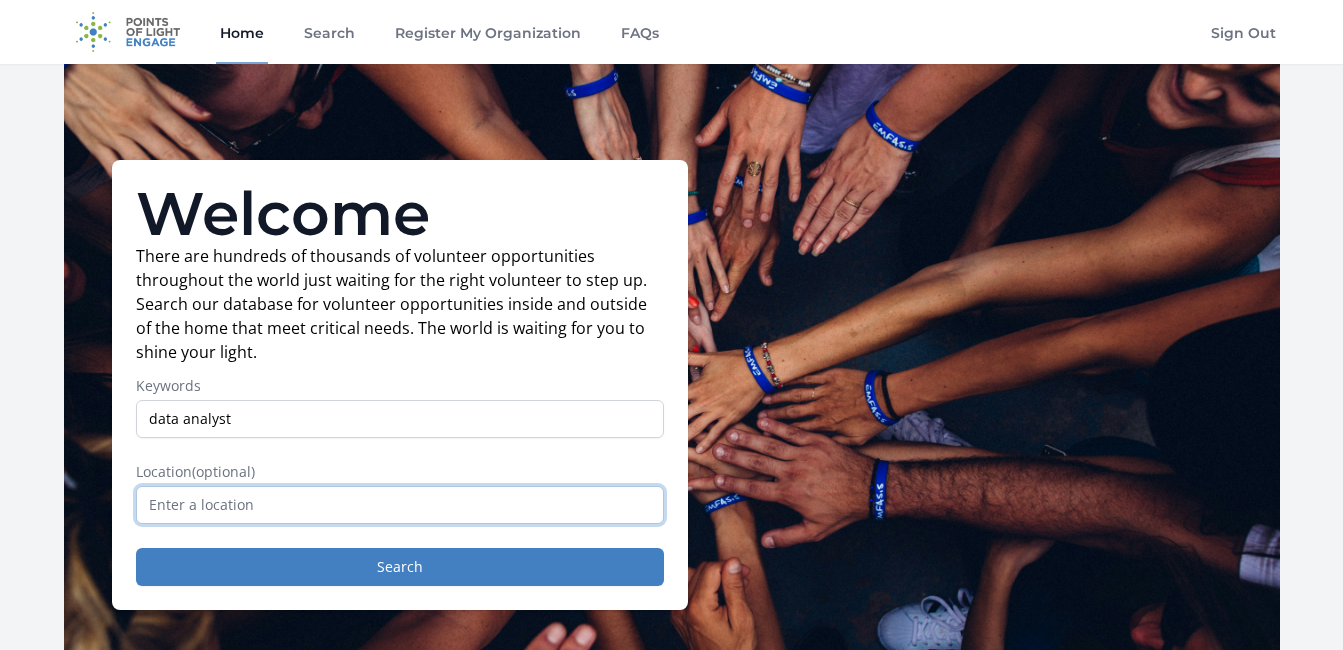 click at bounding box center [400, 505] 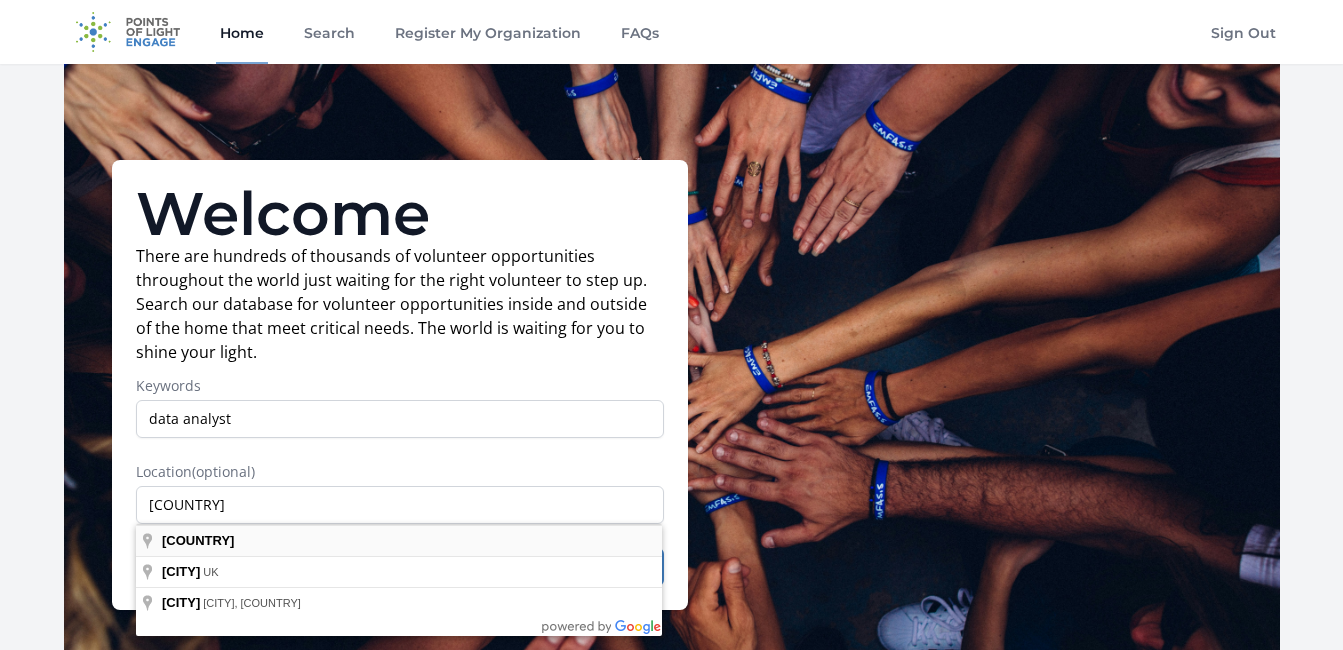 type on "United Kingdom" 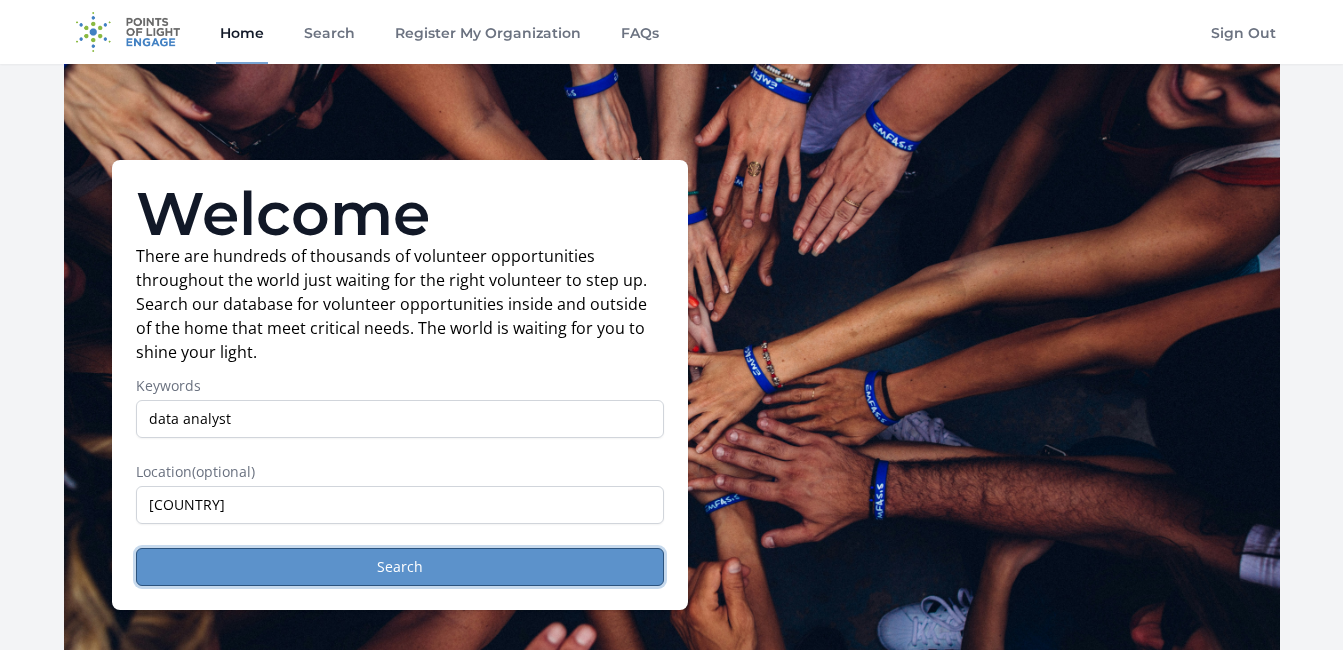 click on "Search" at bounding box center (400, 567) 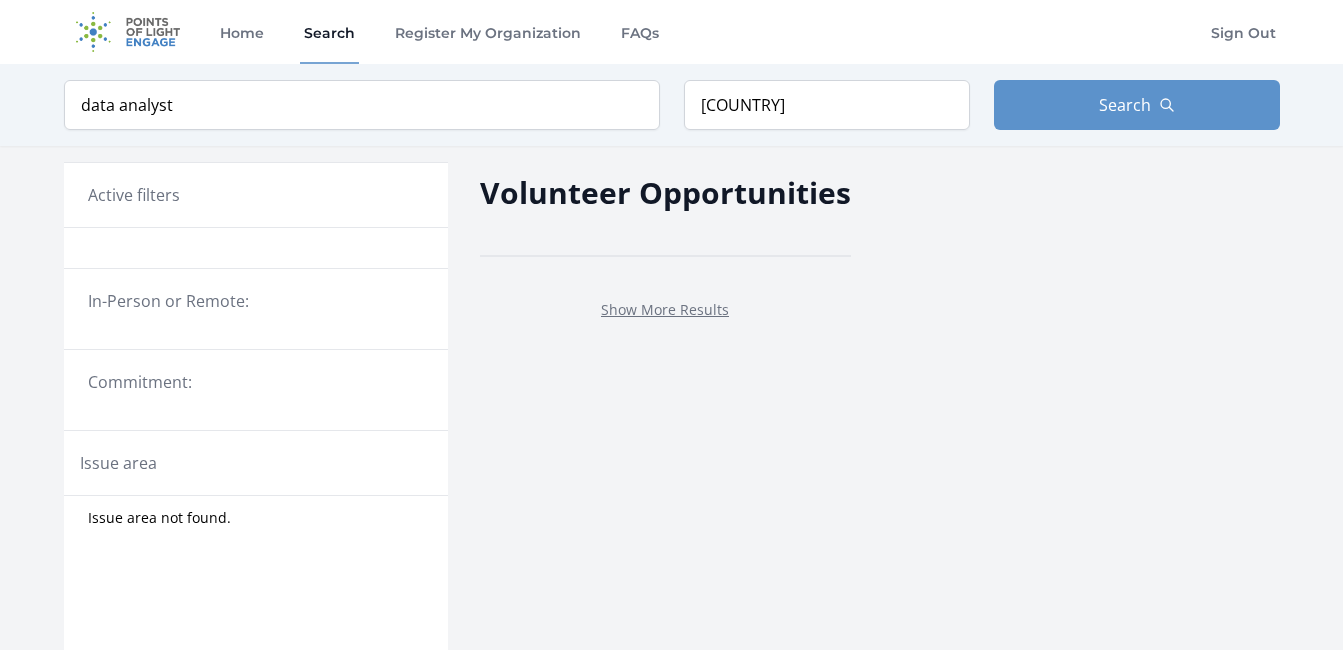 scroll, scrollTop: 0, scrollLeft: 0, axis: both 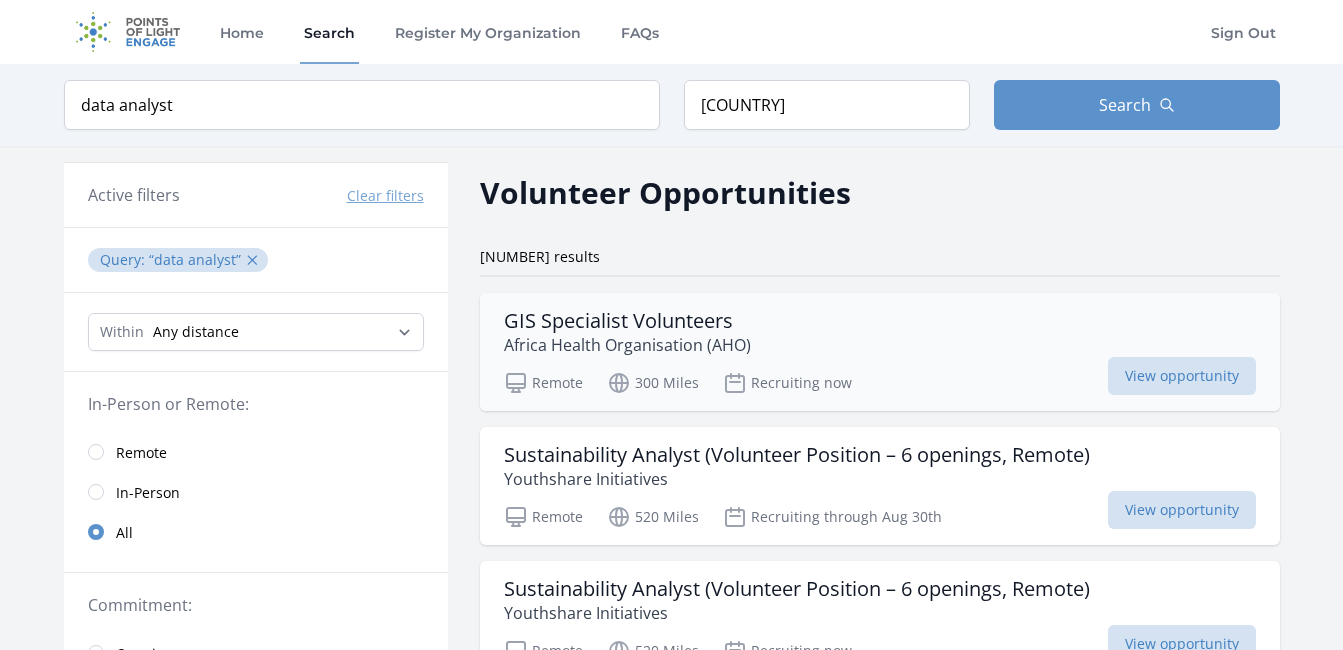 click on "GIS Specialist Volunteers" at bounding box center (627, 321) 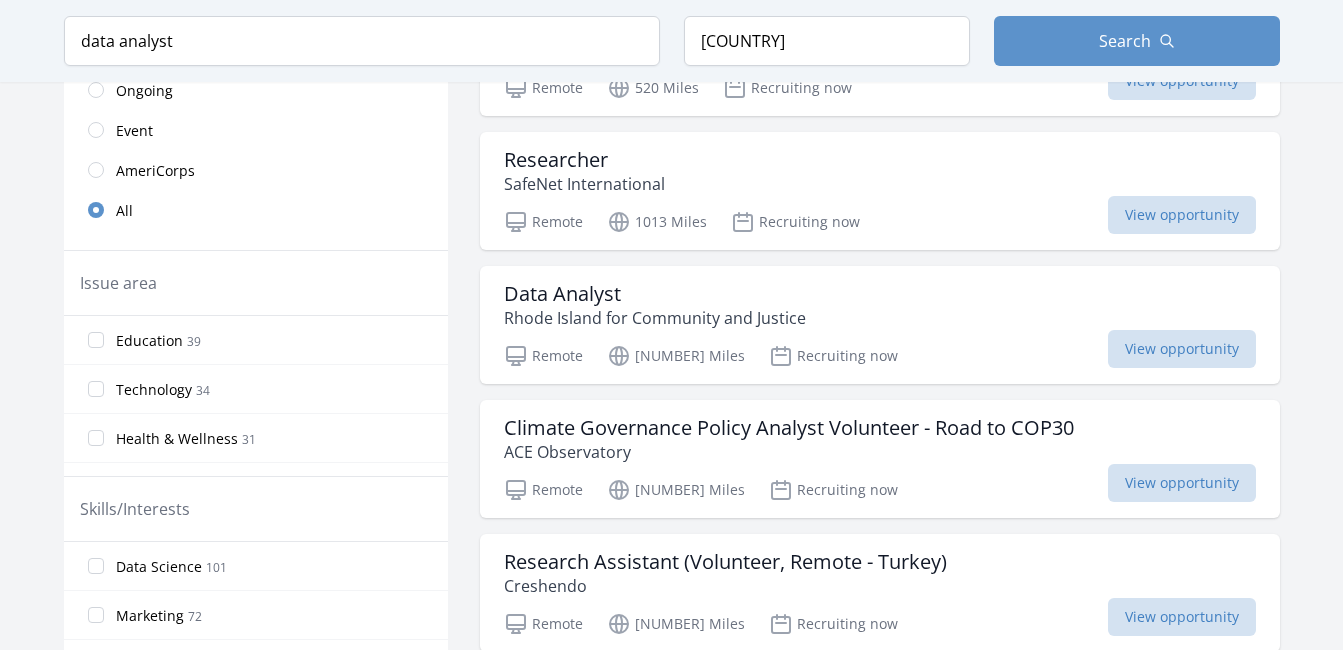scroll, scrollTop: 543, scrollLeft: 0, axis: vertical 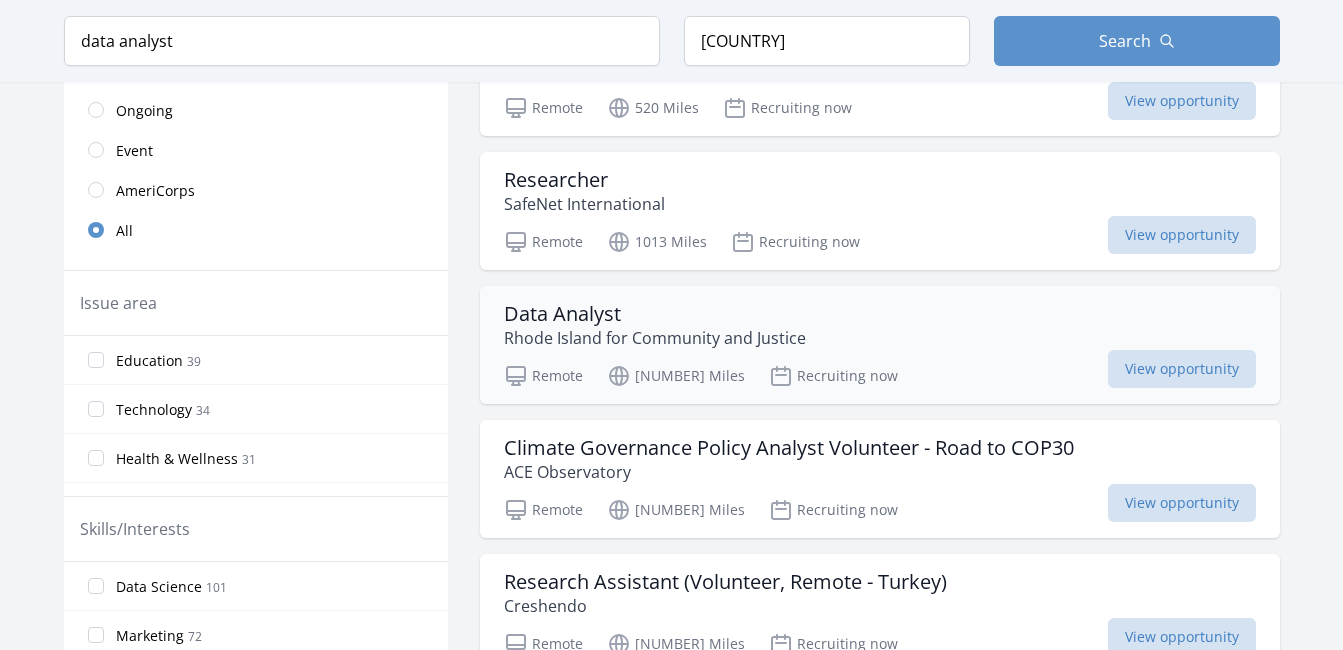 click on "Data Analyst" at bounding box center (655, 314) 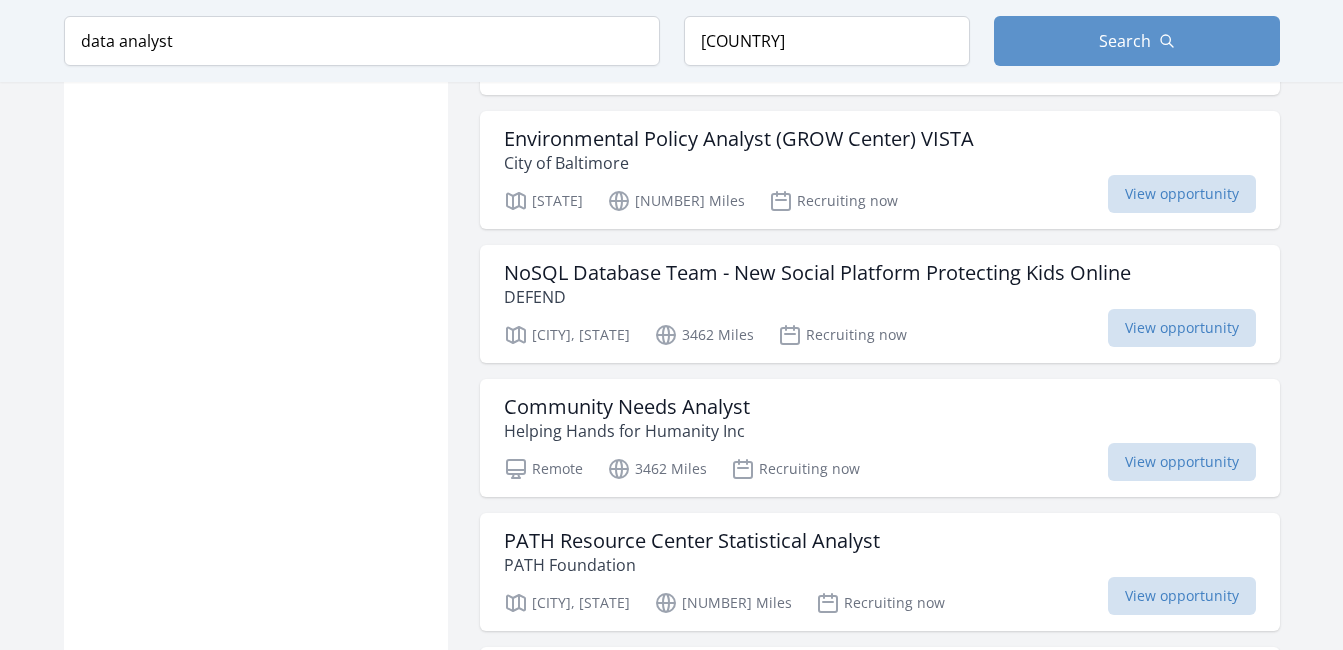 scroll, scrollTop: 2078, scrollLeft: 0, axis: vertical 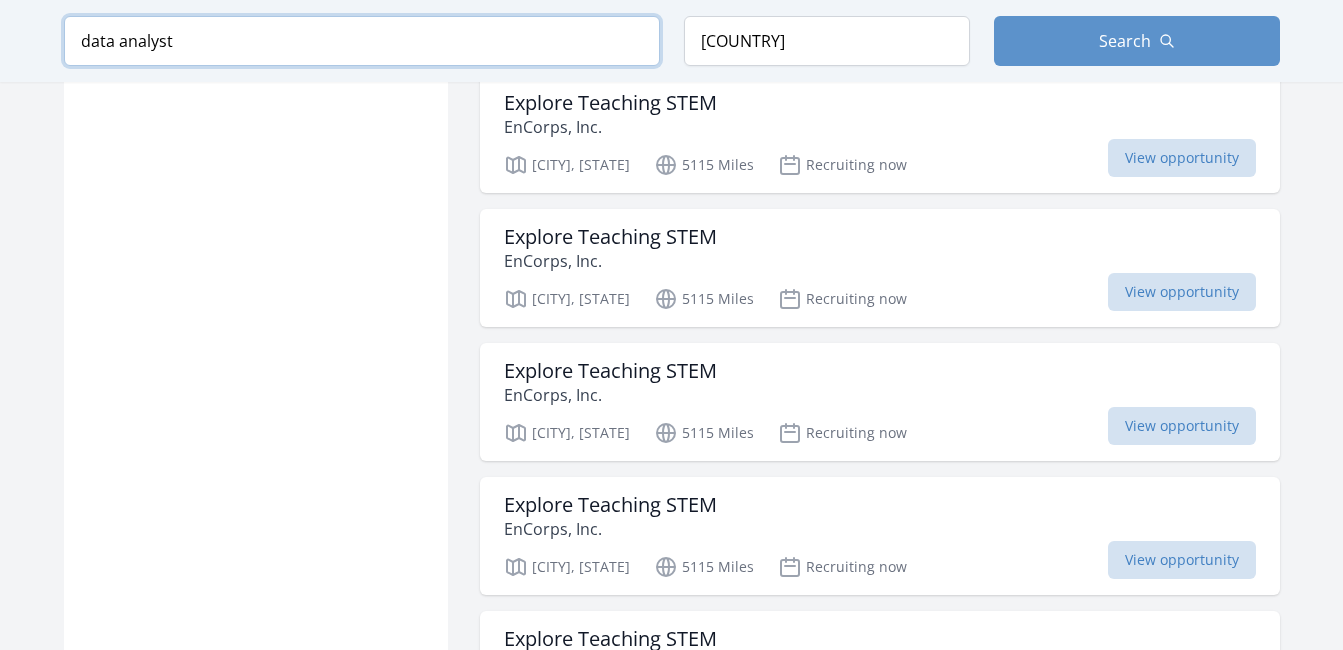 click on "data analyst" at bounding box center [362, 41] 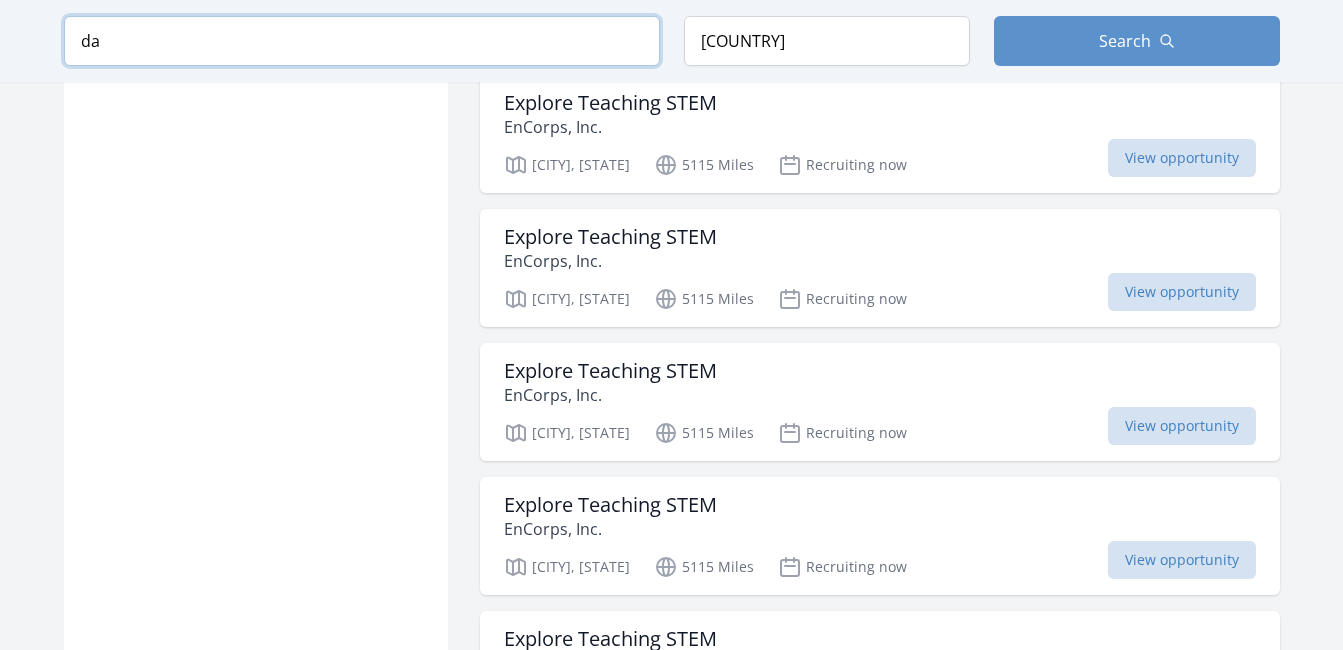 type on "d" 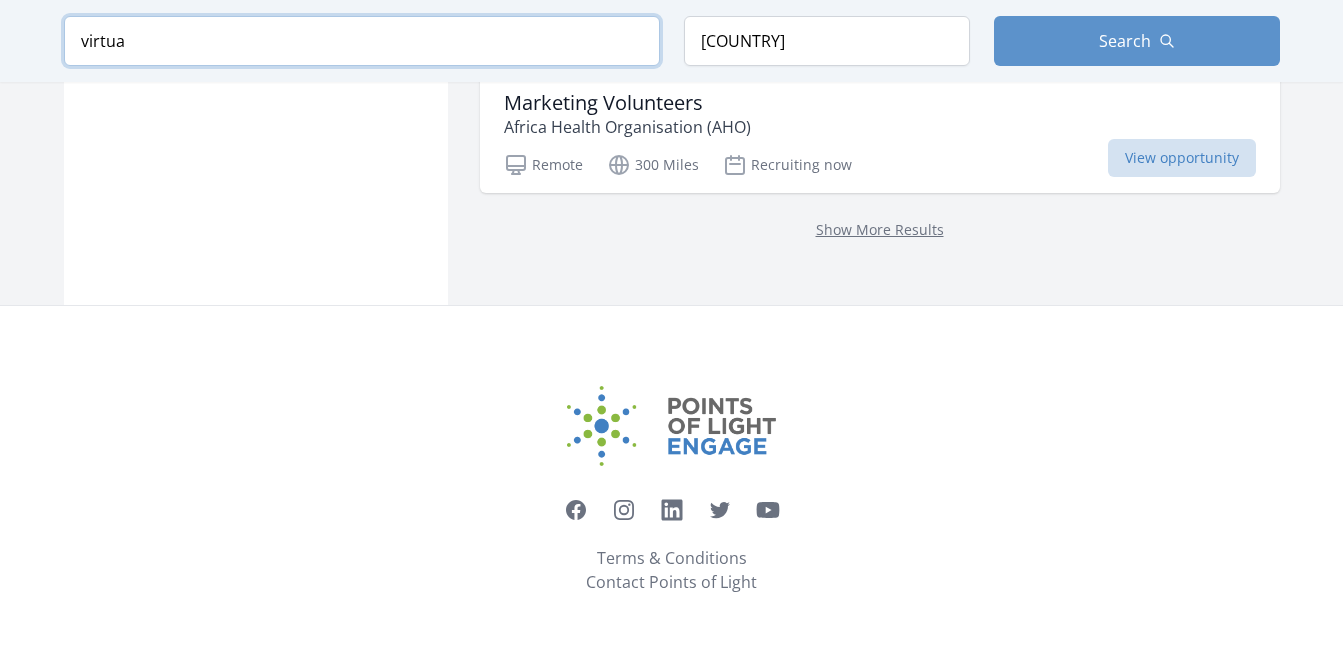 scroll, scrollTop: 2828, scrollLeft: 0, axis: vertical 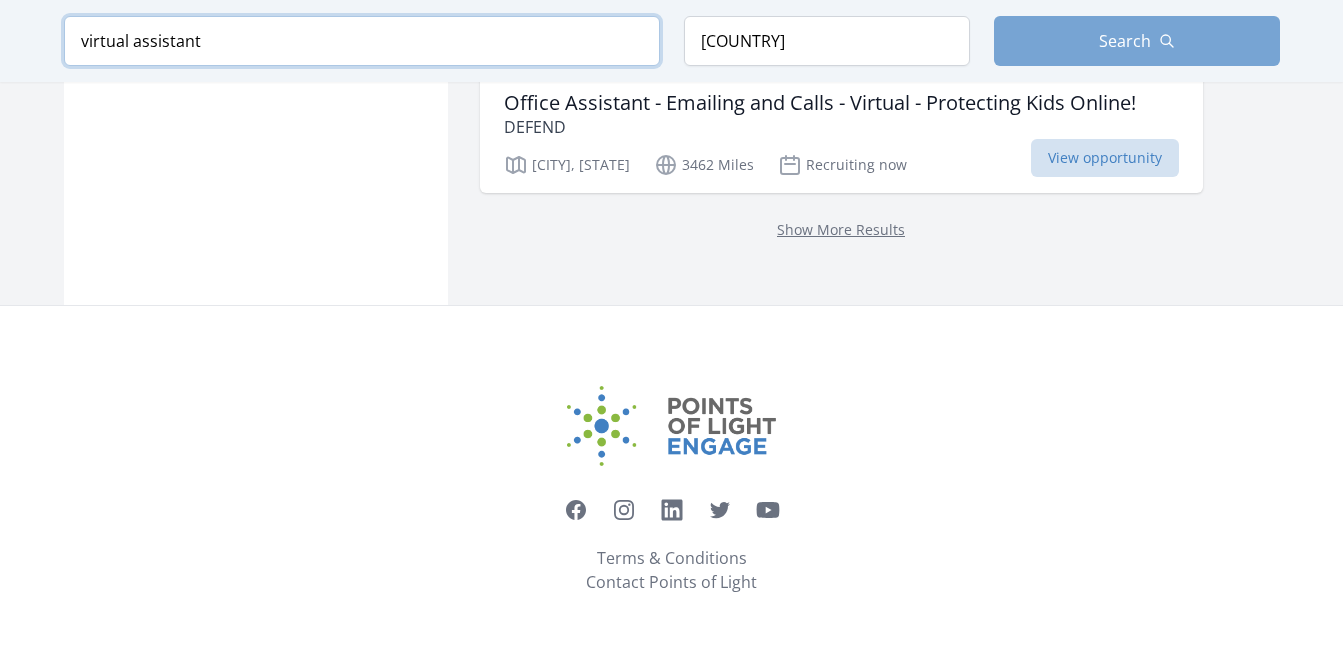 type on "virtual assistant" 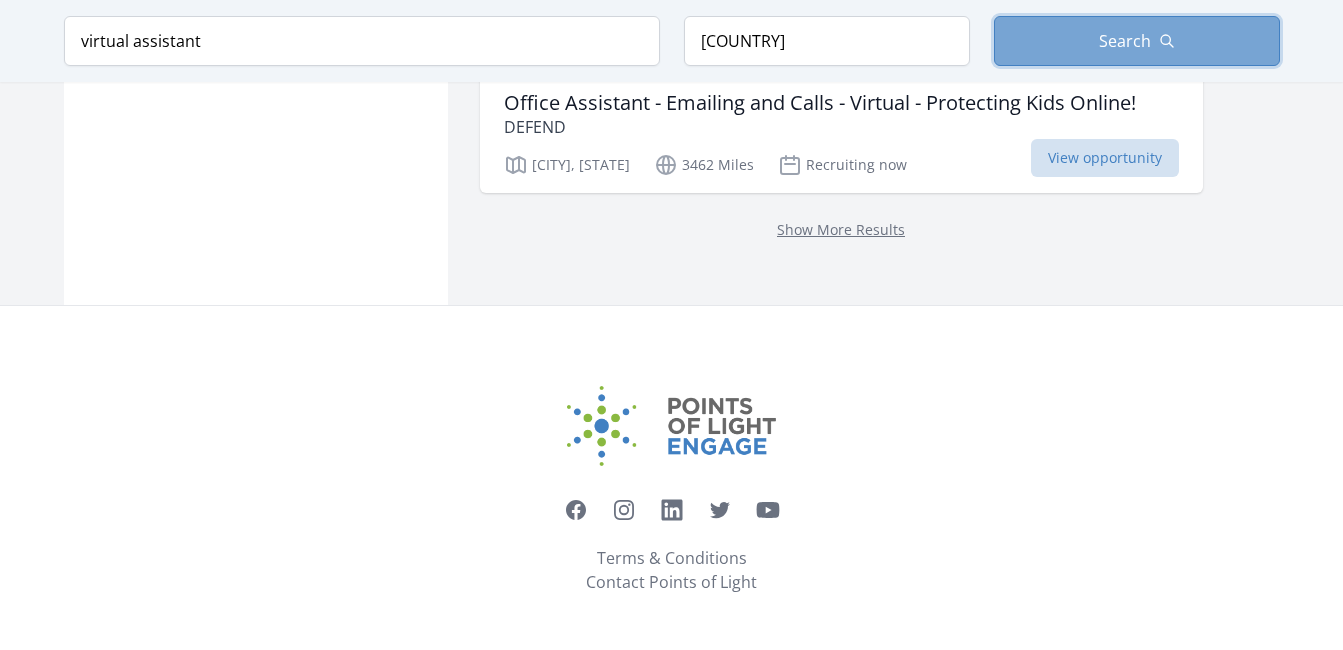 click on "Search" at bounding box center [1137, 41] 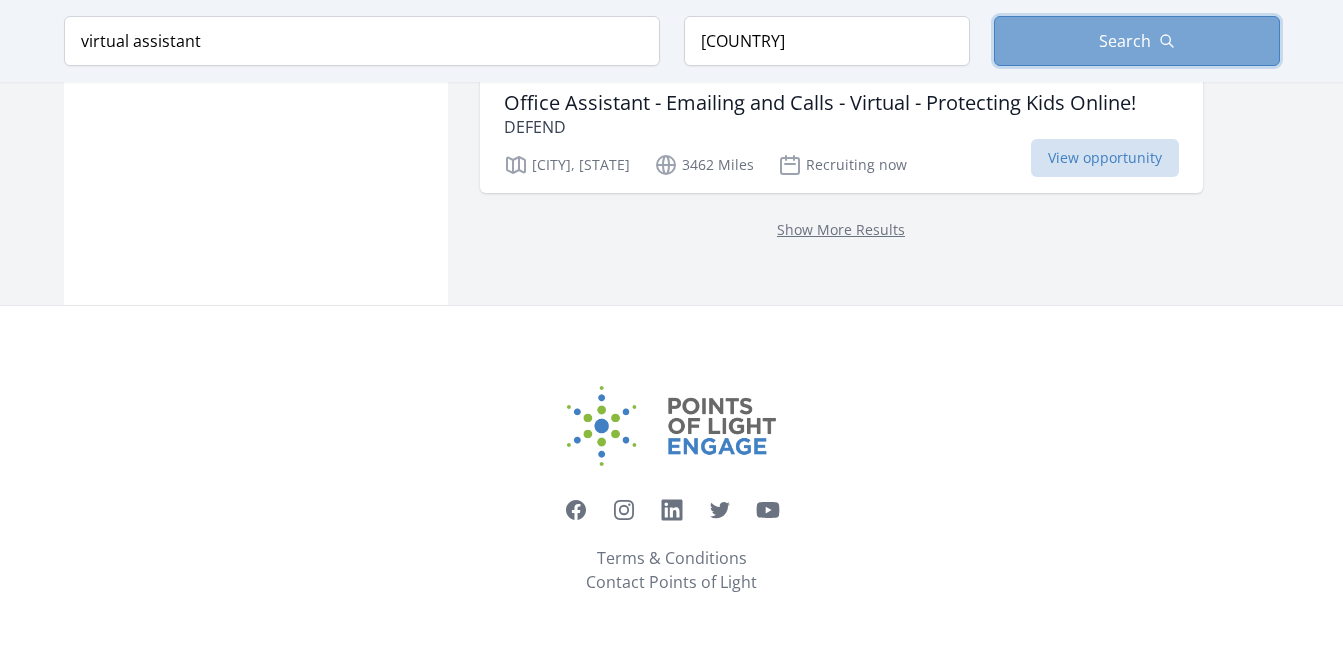click on "Search" at bounding box center [1137, 41] 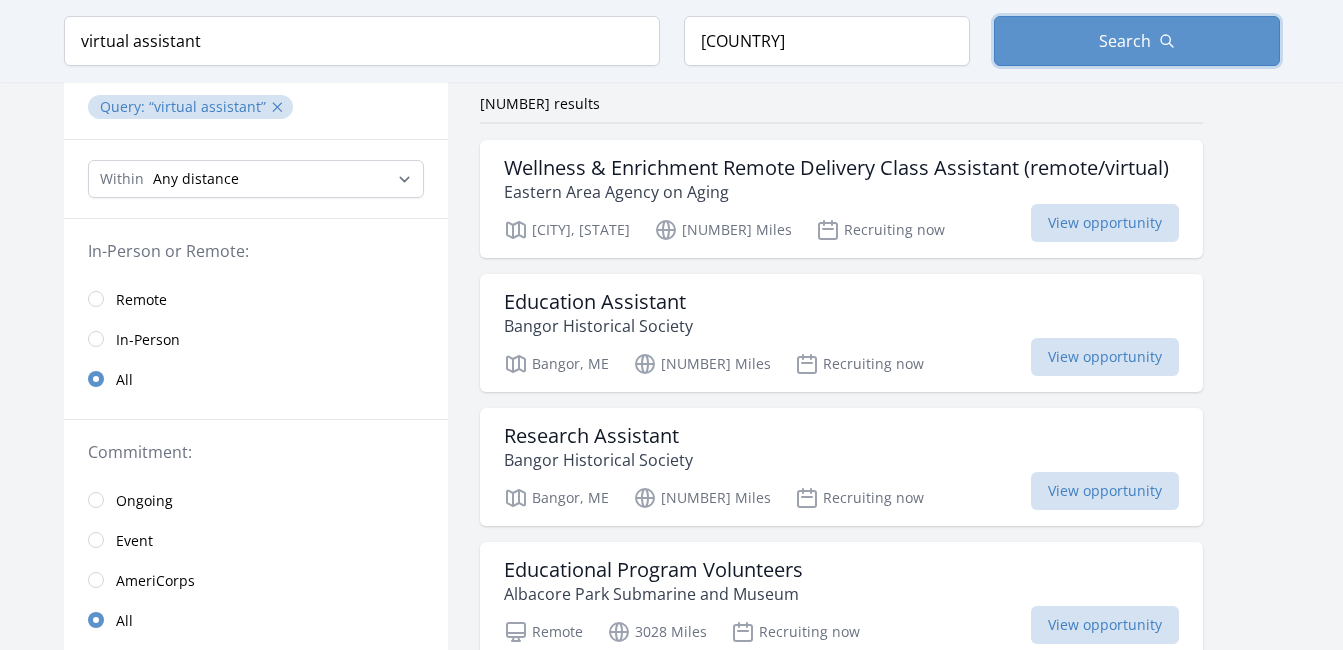 scroll, scrollTop: 158, scrollLeft: 0, axis: vertical 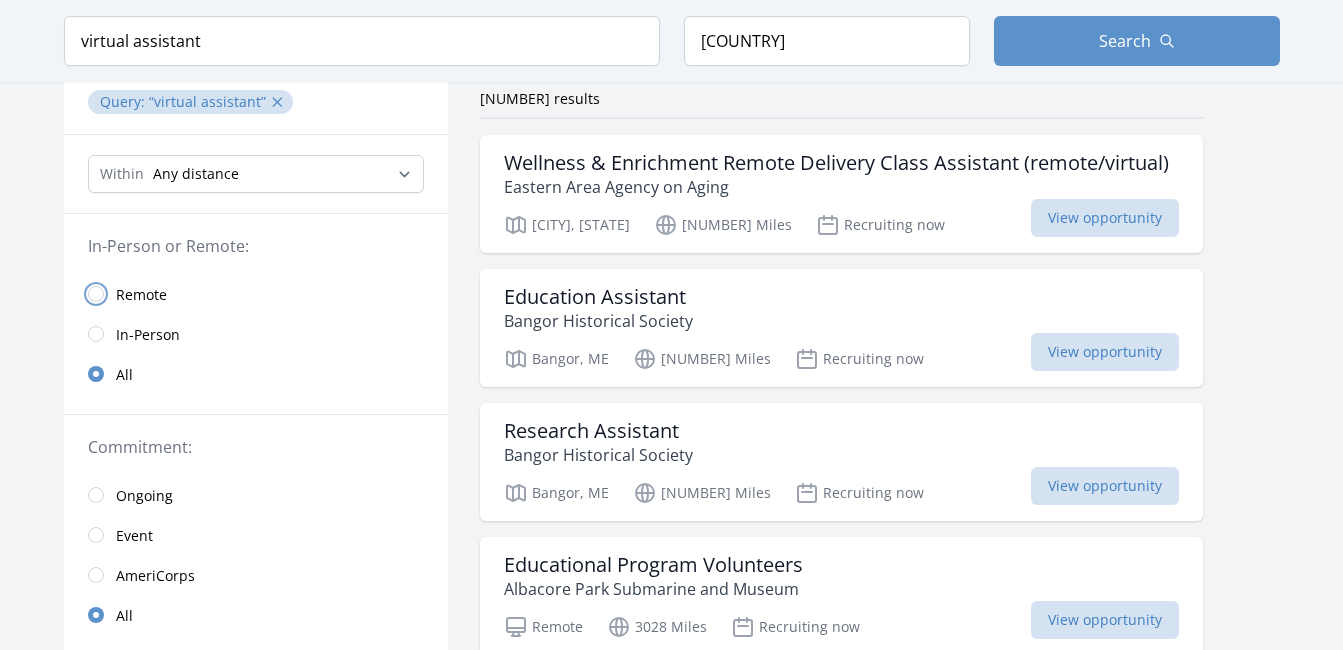click at bounding box center (96, 294) 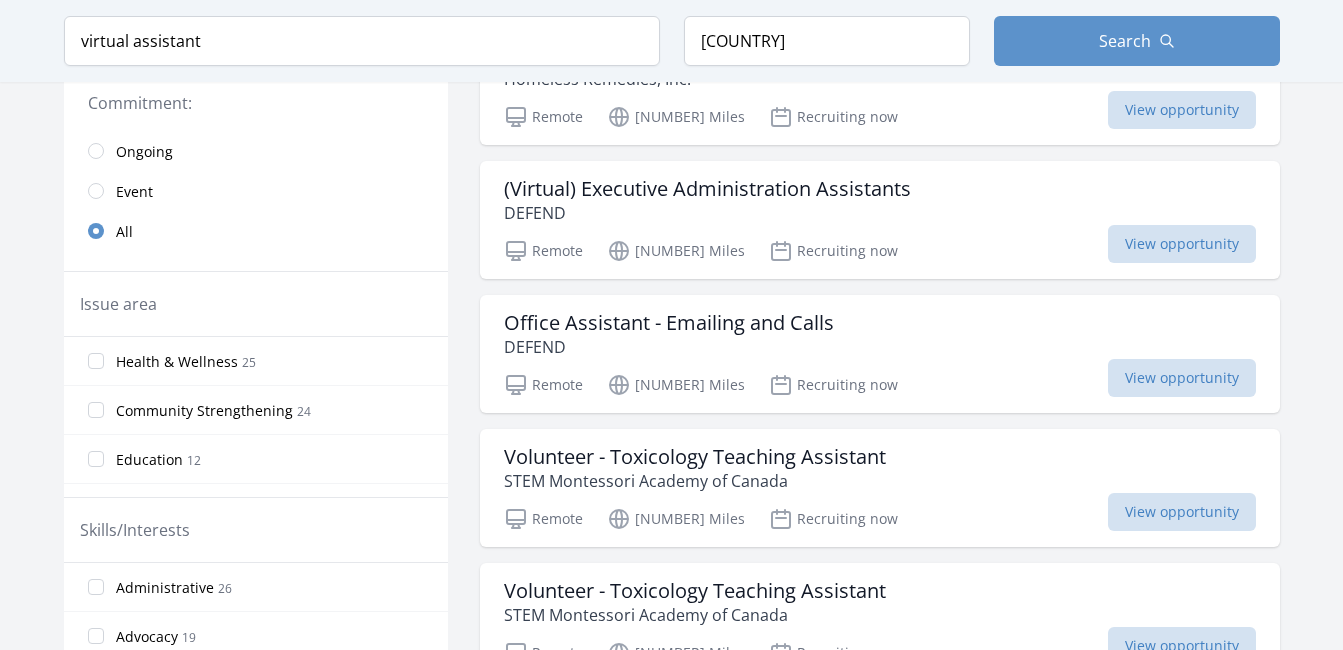 scroll, scrollTop: 528, scrollLeft: 0, axis: vertical 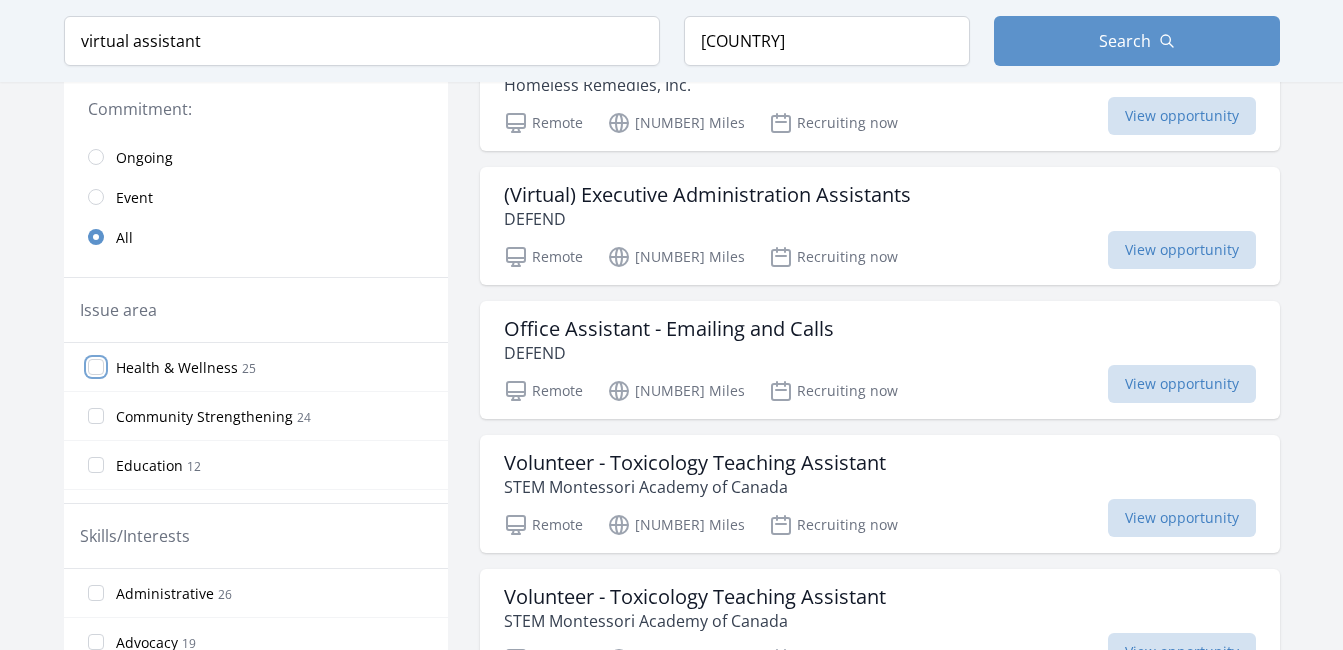 click on "Health & Wellness   25" at bounding box center [96, 367] 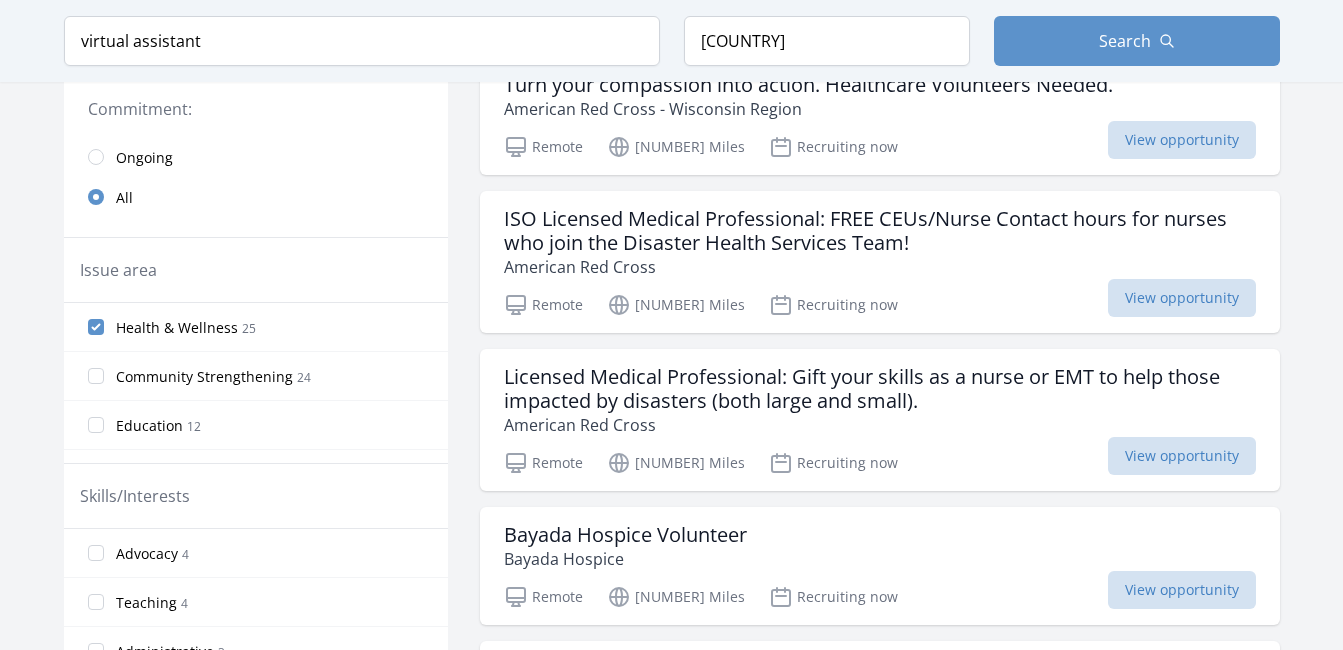 click on "Education   12" at bounding box center [96, 425] 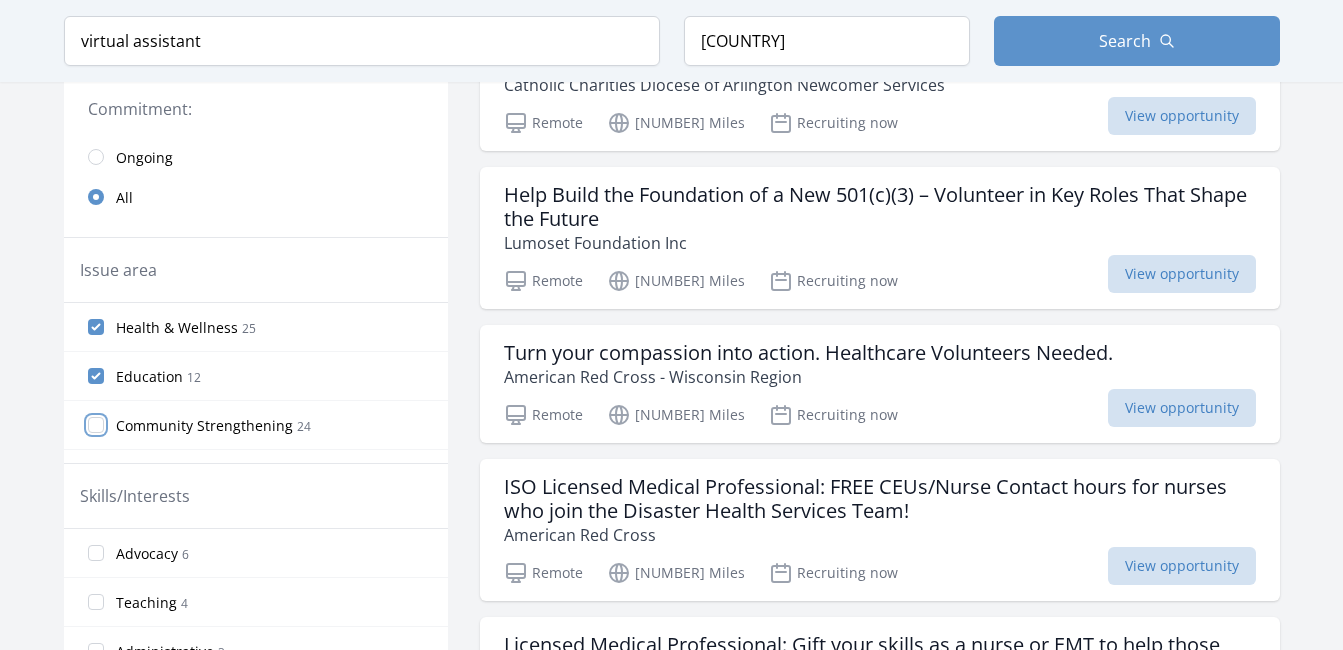 click on "Community Strengthening   24" at bounding box center (96, 425) 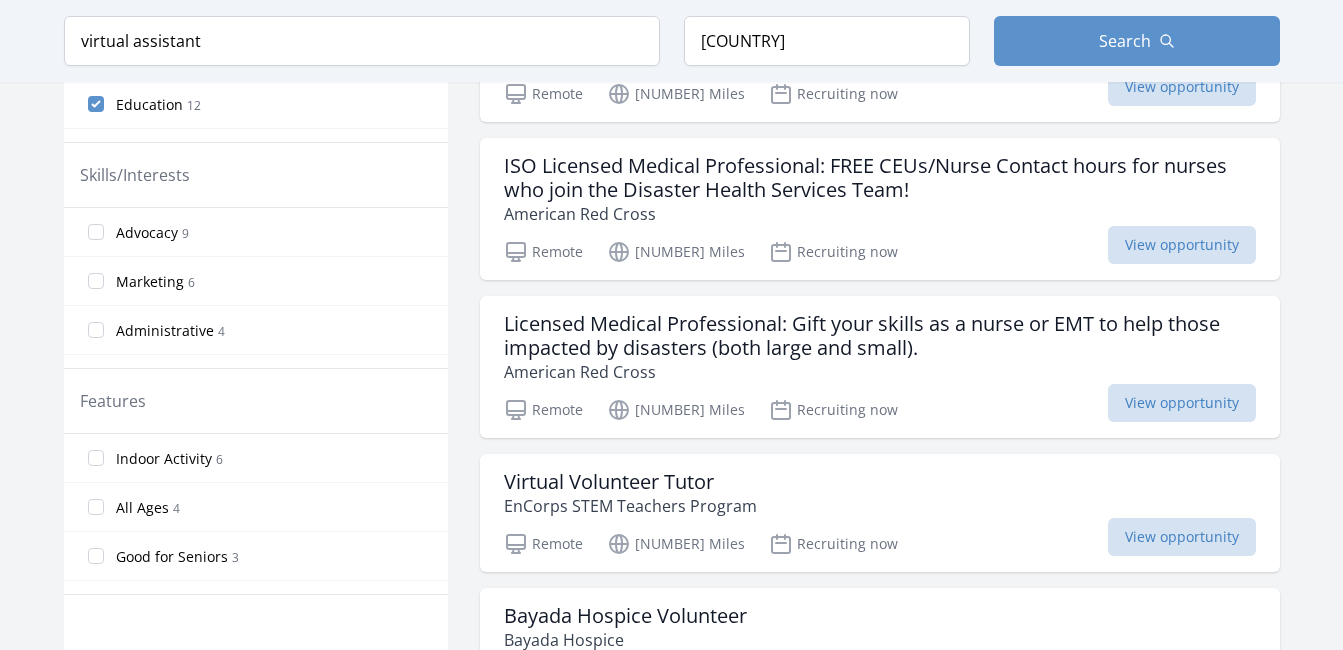 scroll, scrollTop: 832, scrollLeft: 0, axis: vertical 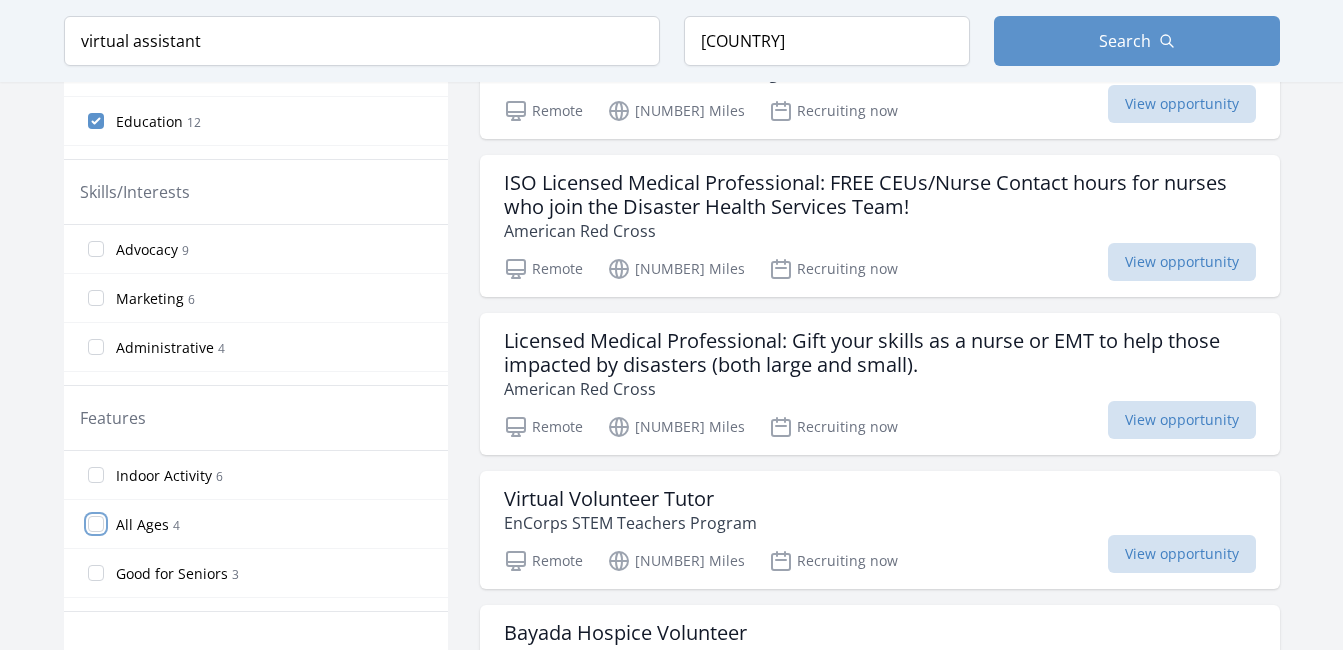 click on "All Ages   4" at bounding box center [96, 524] 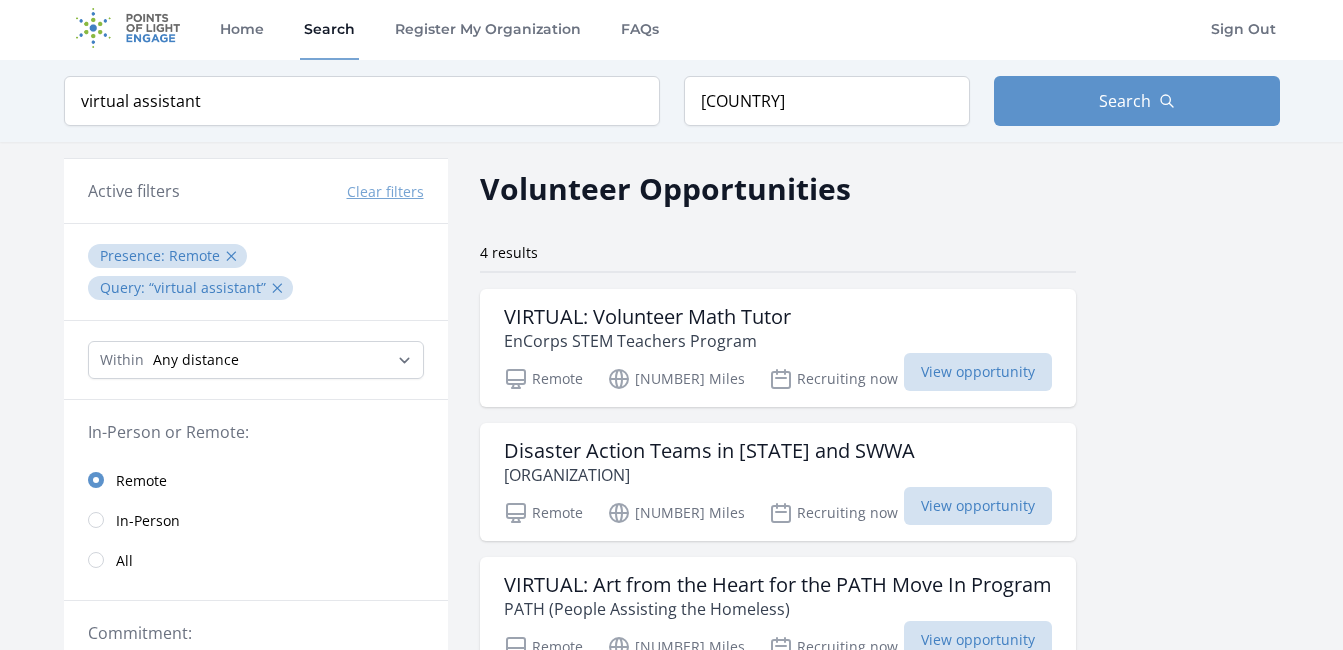 scroll, scrollTop: 0, scrollLeft: 0, axis: both 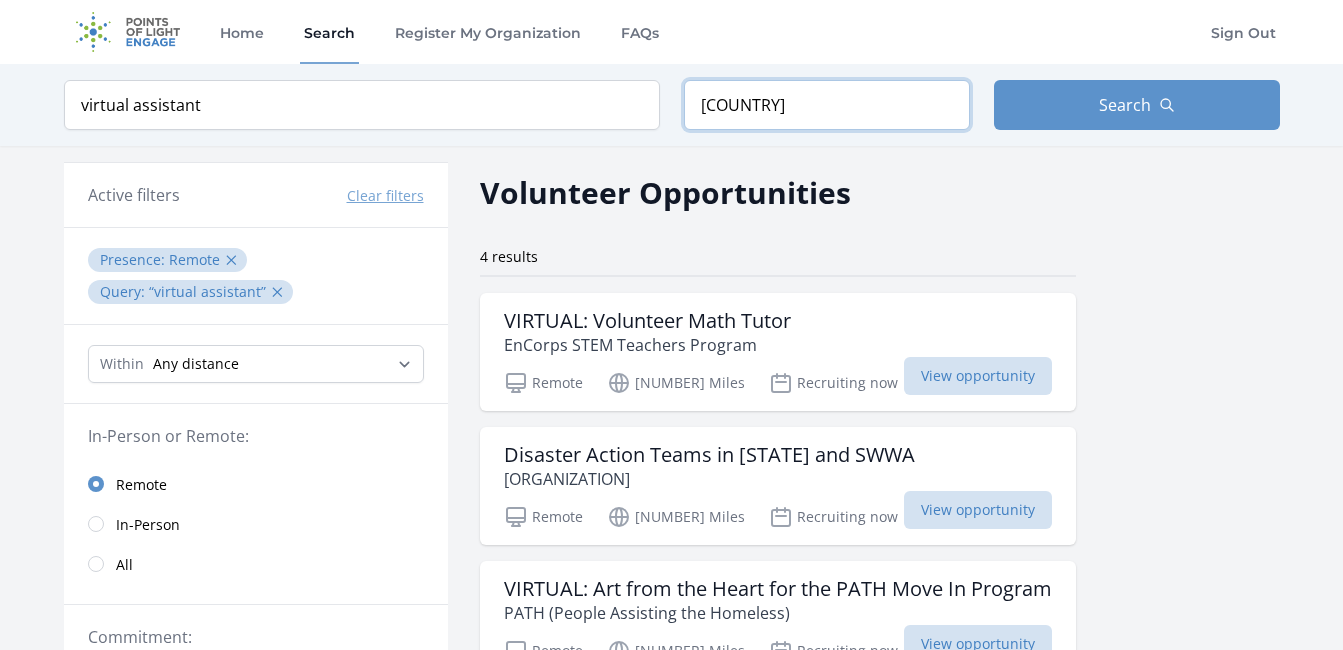 click on "United Kingdom" at bounding box center (827, 105) 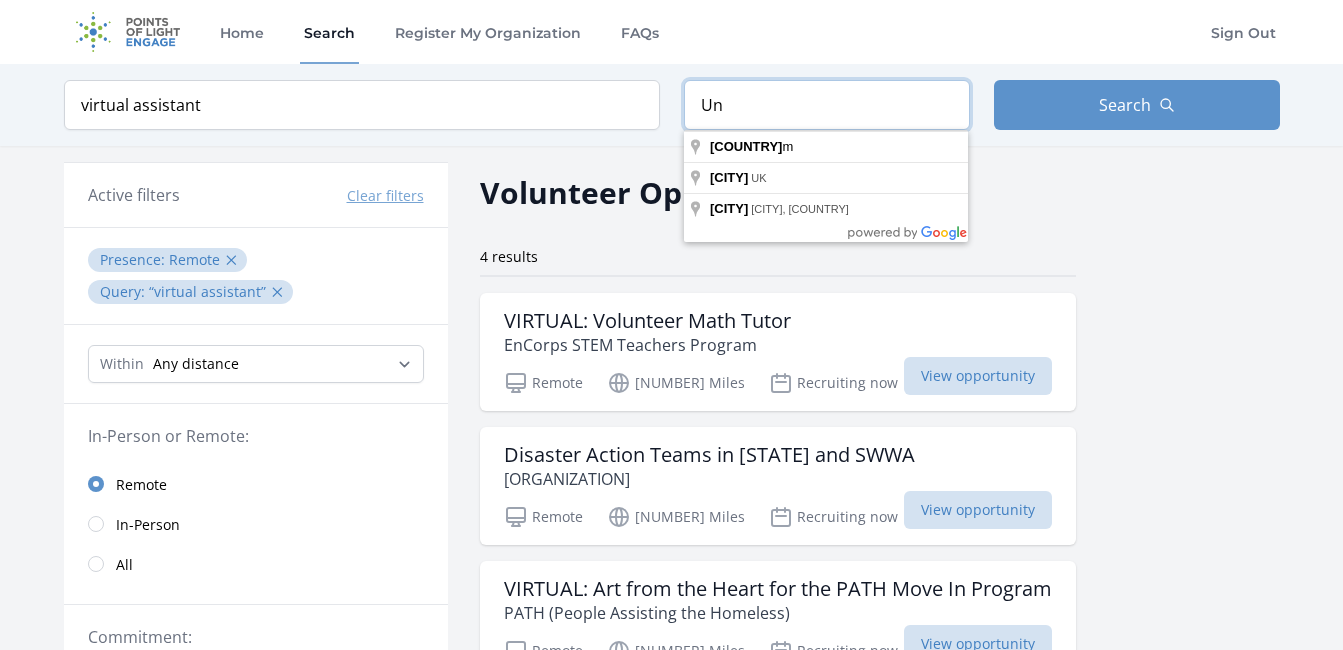 type on "U" 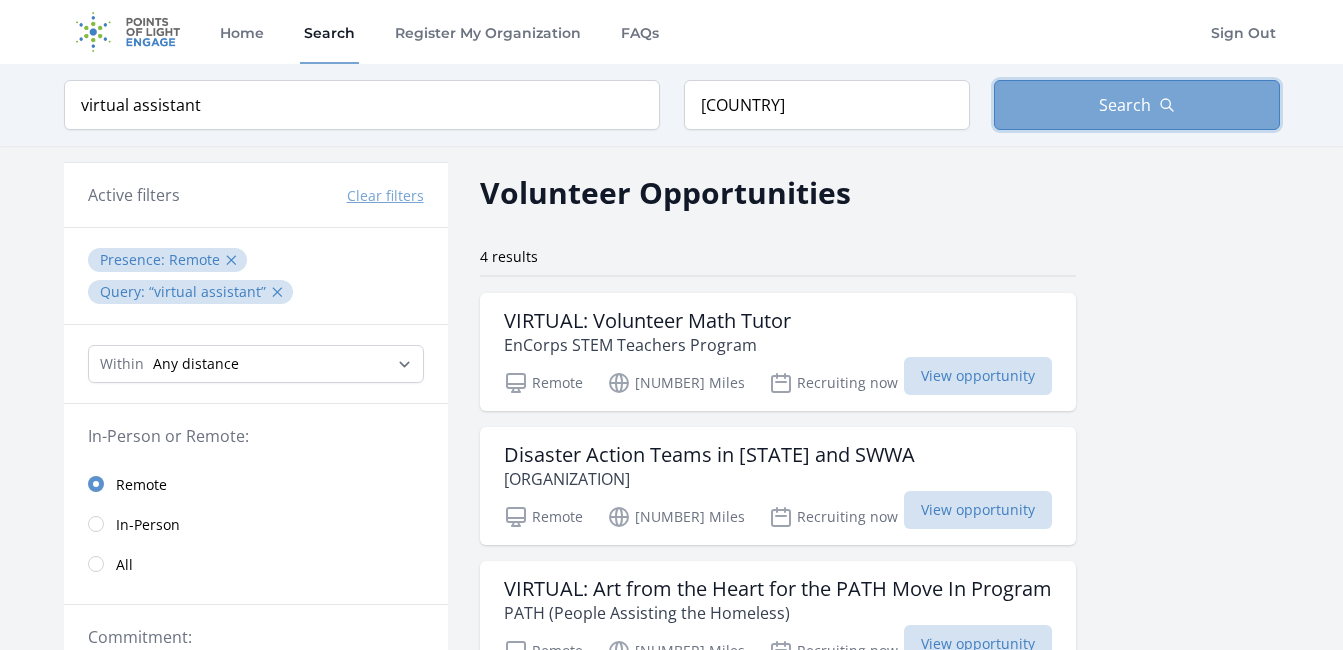 click on "Search" at bounding box center [1137, 105] 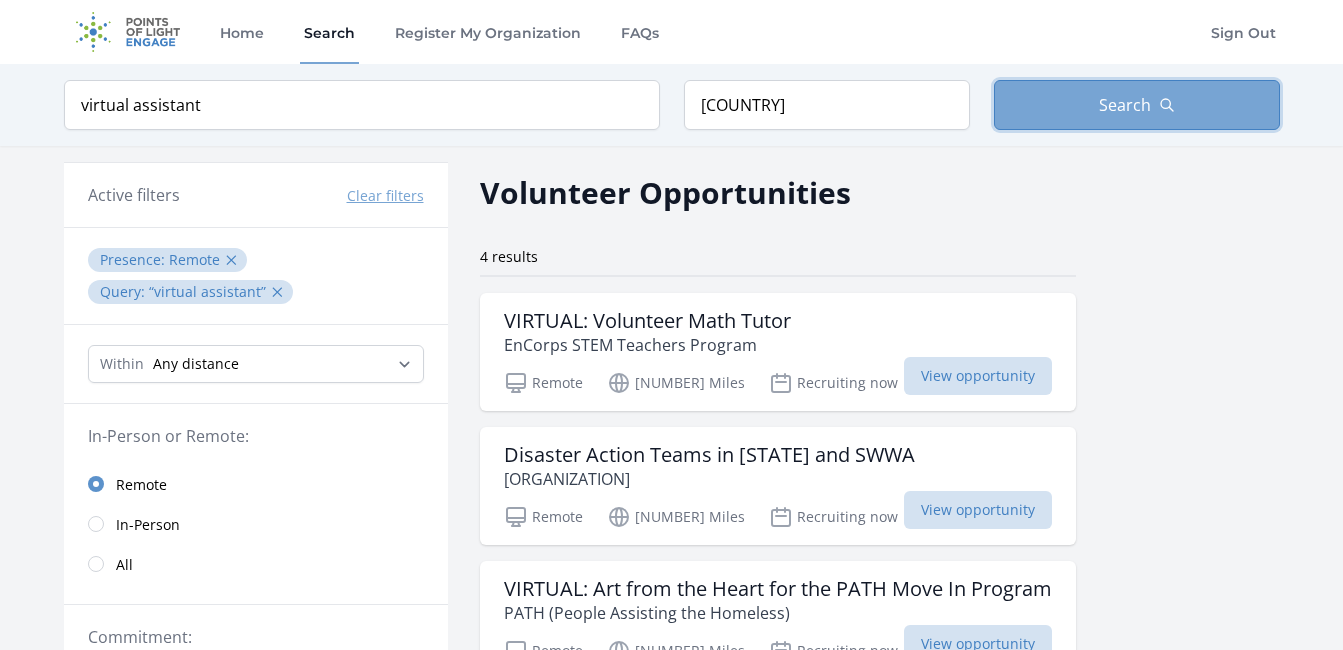 click on "Search" at bounding box center (1137, 105) 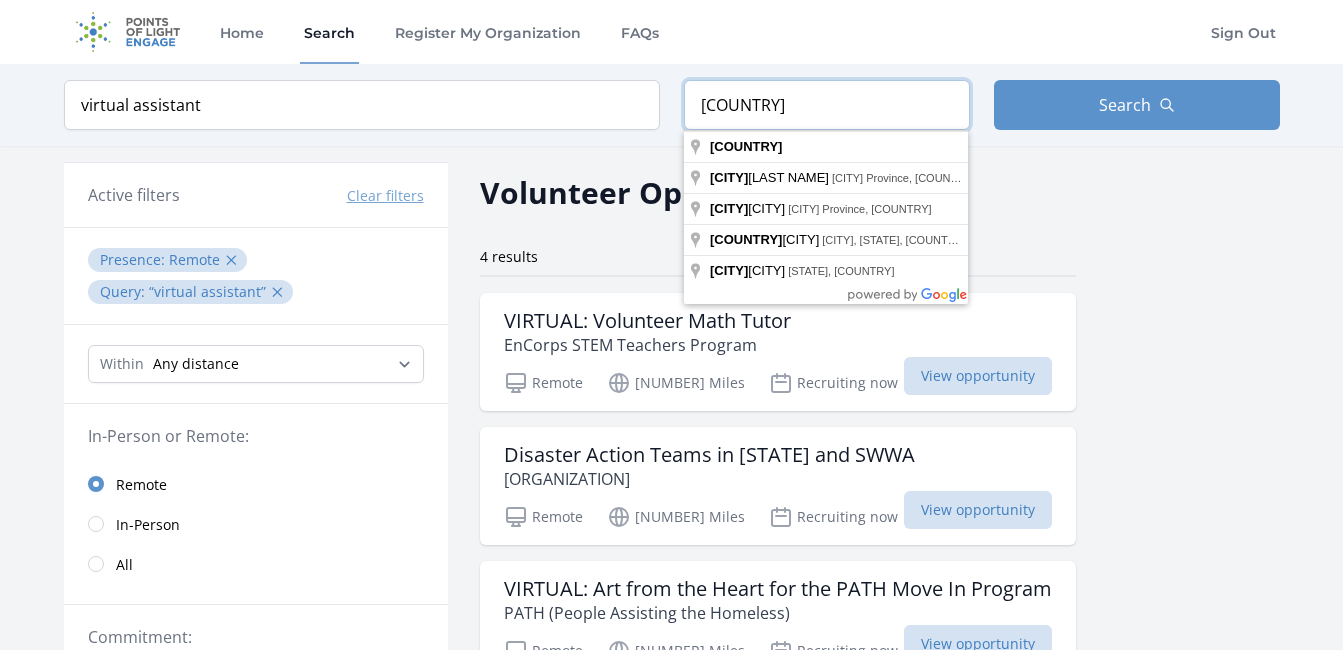 click on "canada" at bounding box center [827, 105] 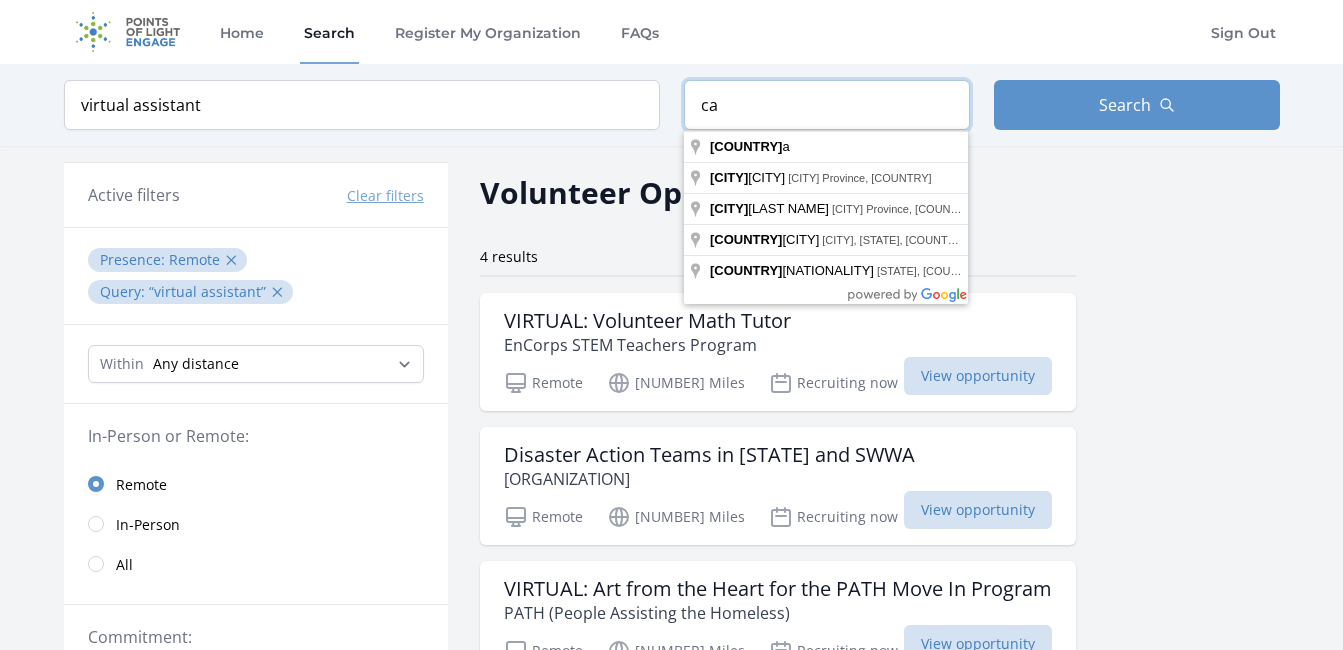 type on "c" 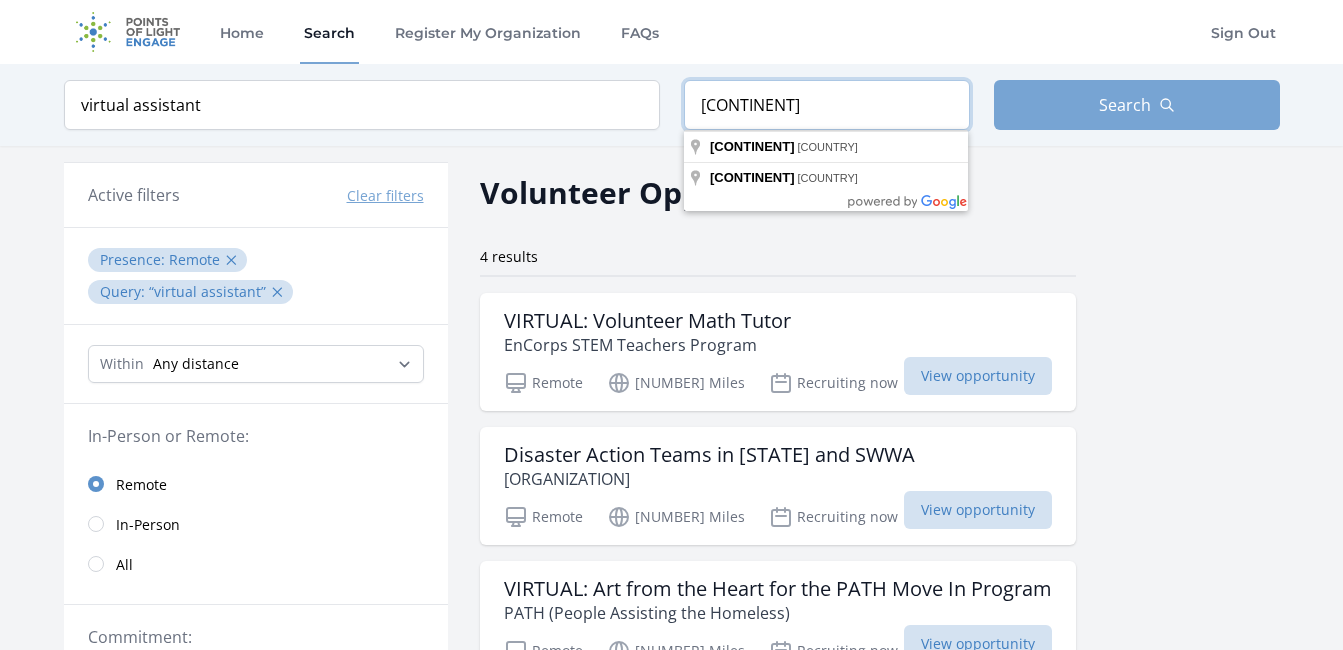 type on "Europe" 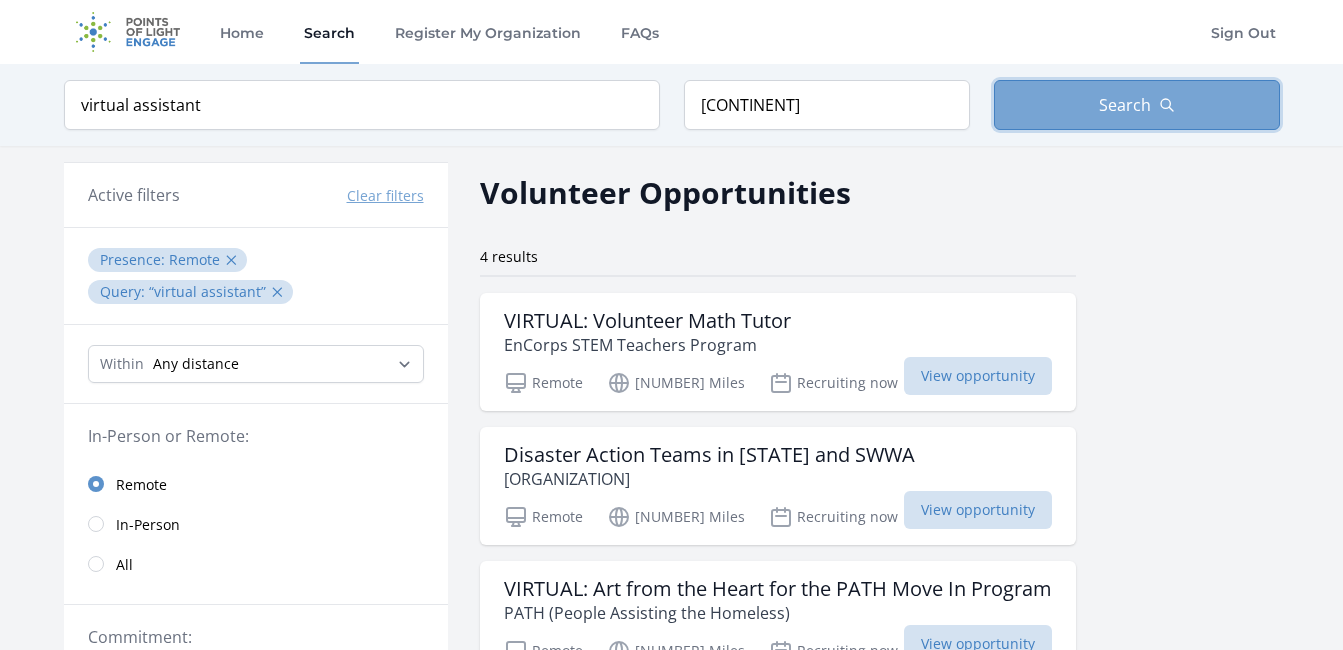 click on "Search" at bounding box center [1137, 105] 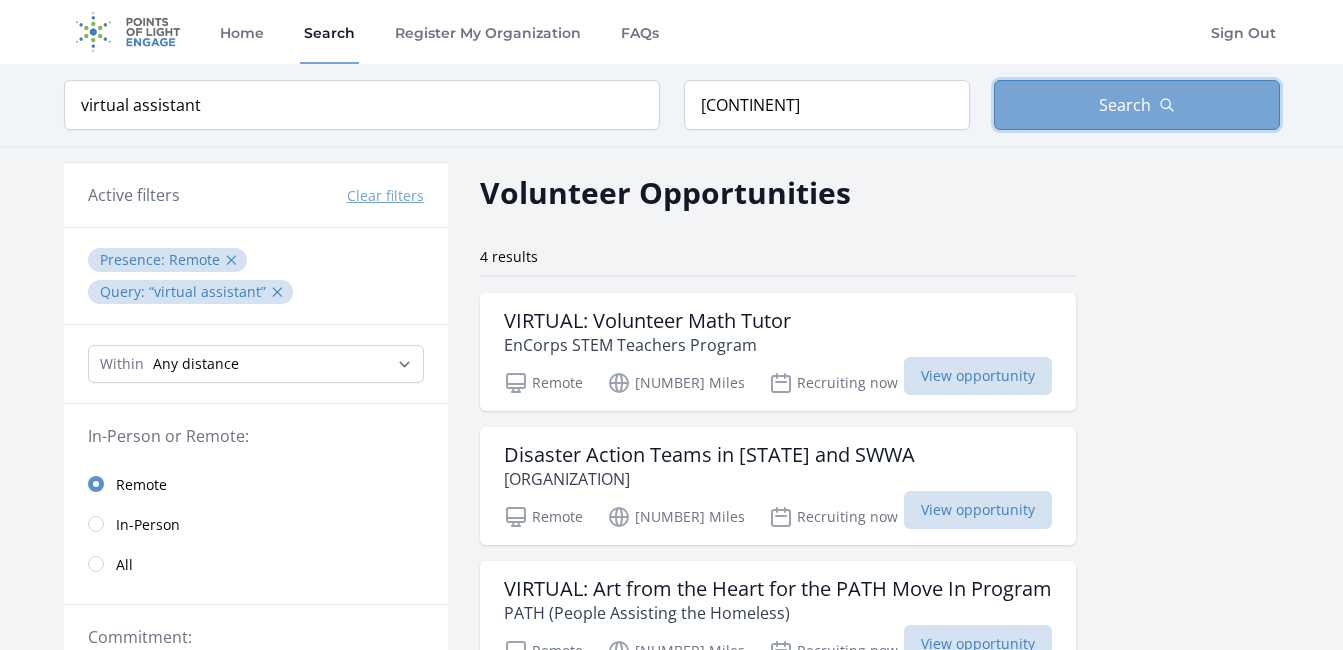 click on "Search" at bounding box center [1125, 105] 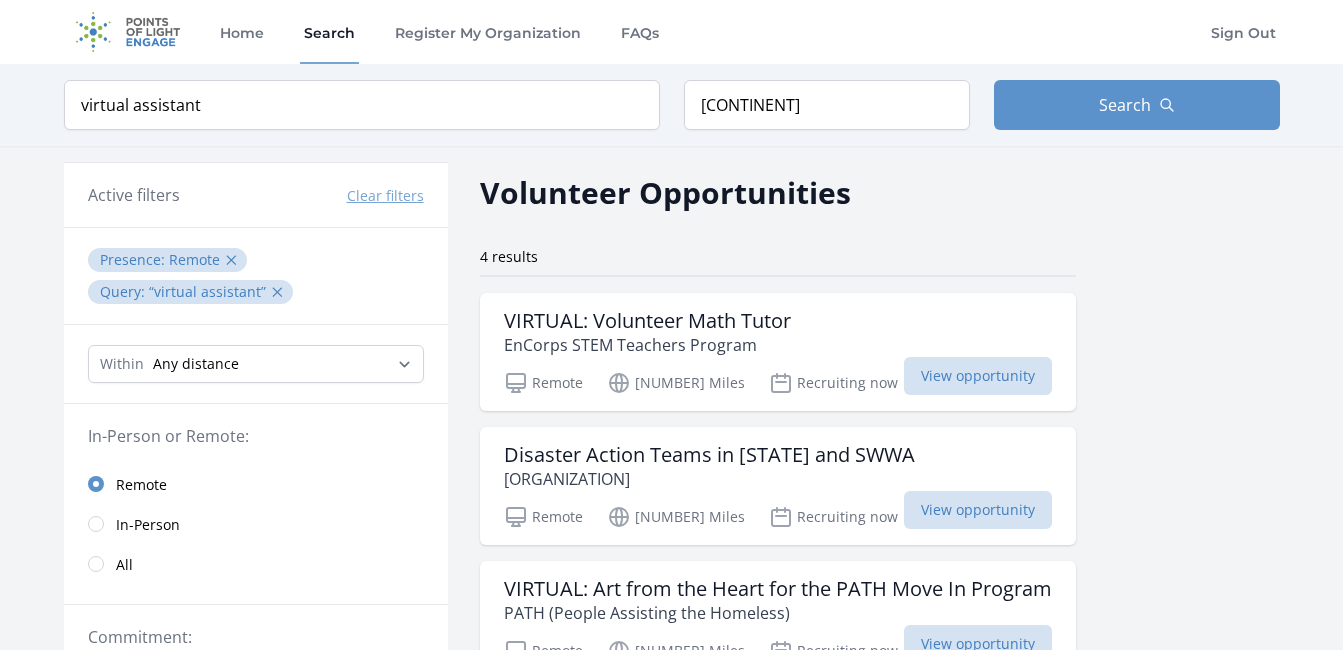 click on "Volunteer Opportunities" at bounding box center [778, 192] 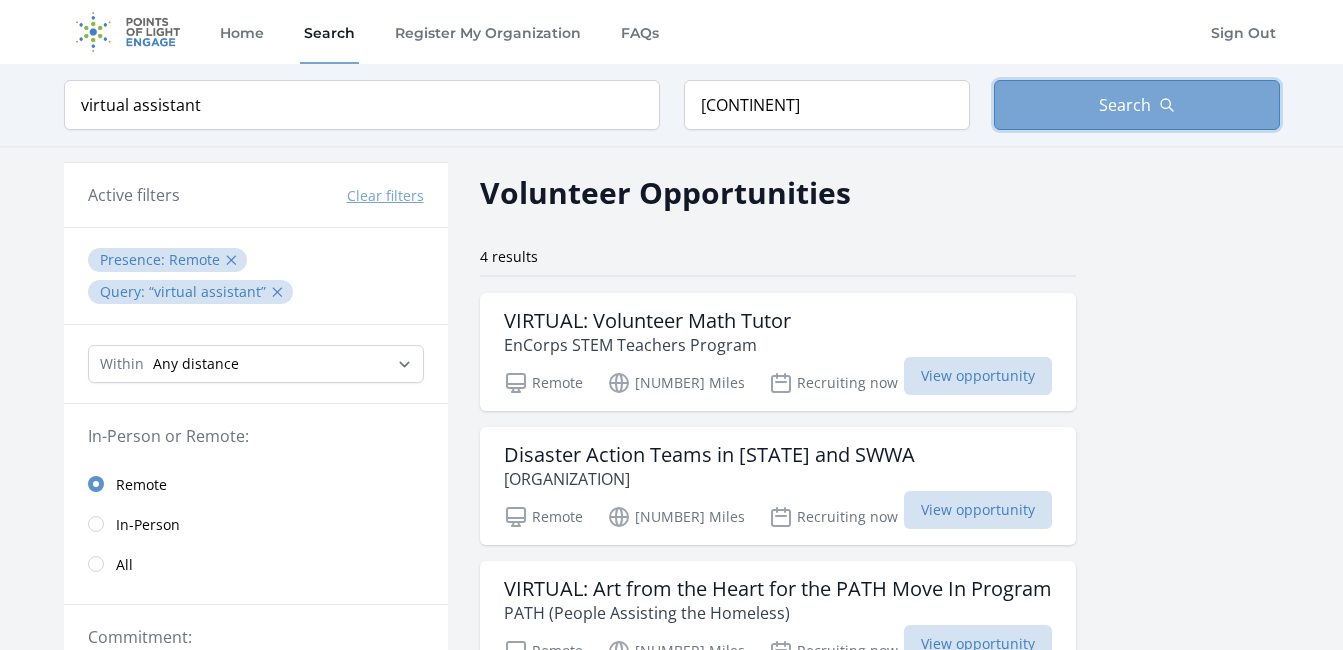 click on "Search" at bounding box center (1125, 105) 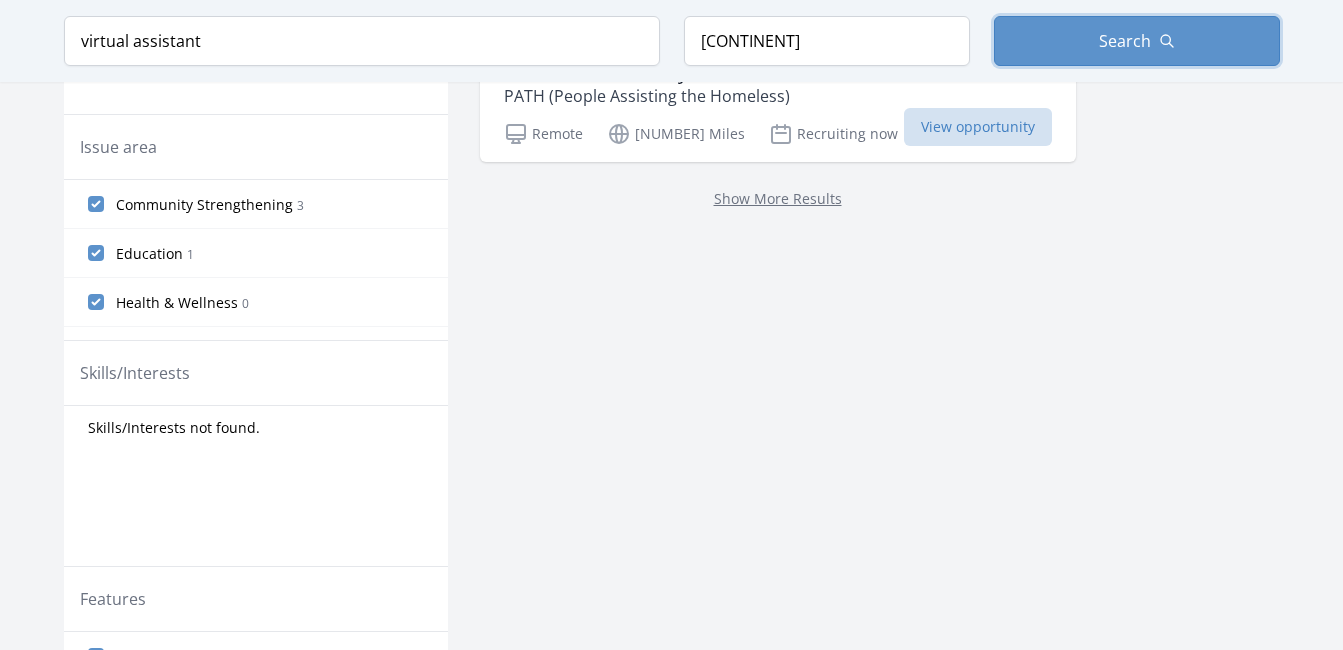 scroll, scrollTop: 0, scrollLeft: 0, axis: both 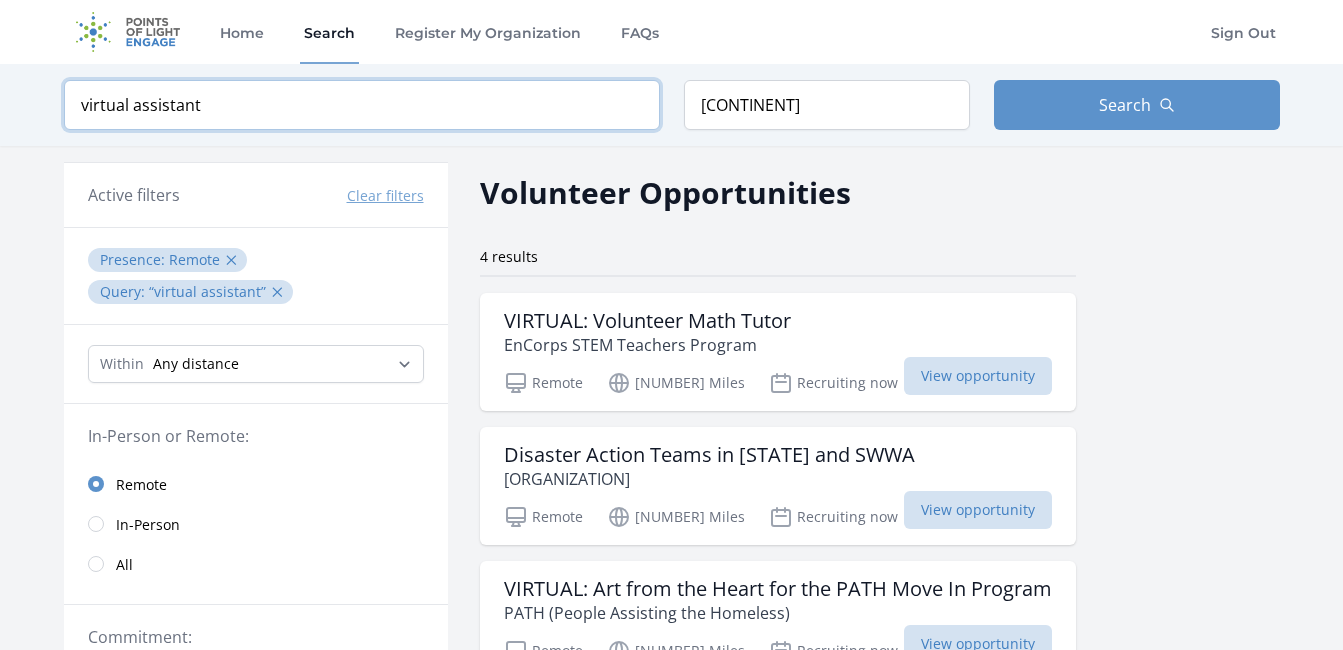 click on "virtual assistant" at bounding box center (362, 105) 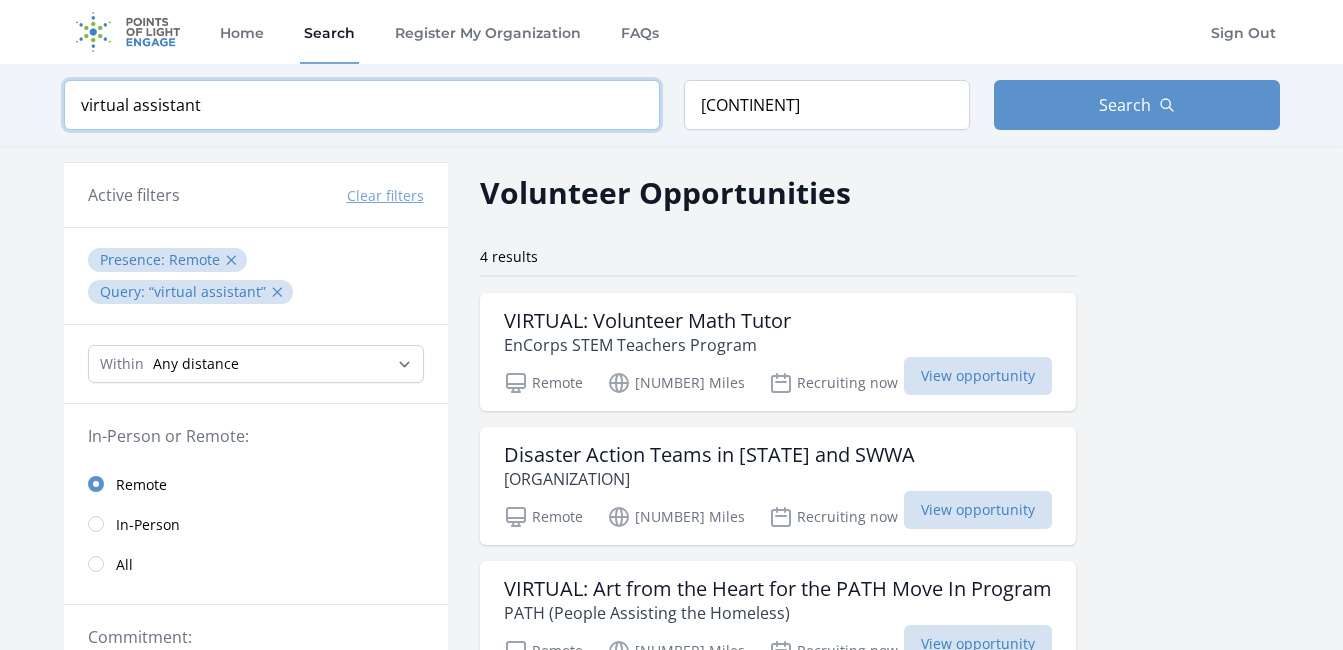 click on "virtual assistant" at bounding box center (362, 105) 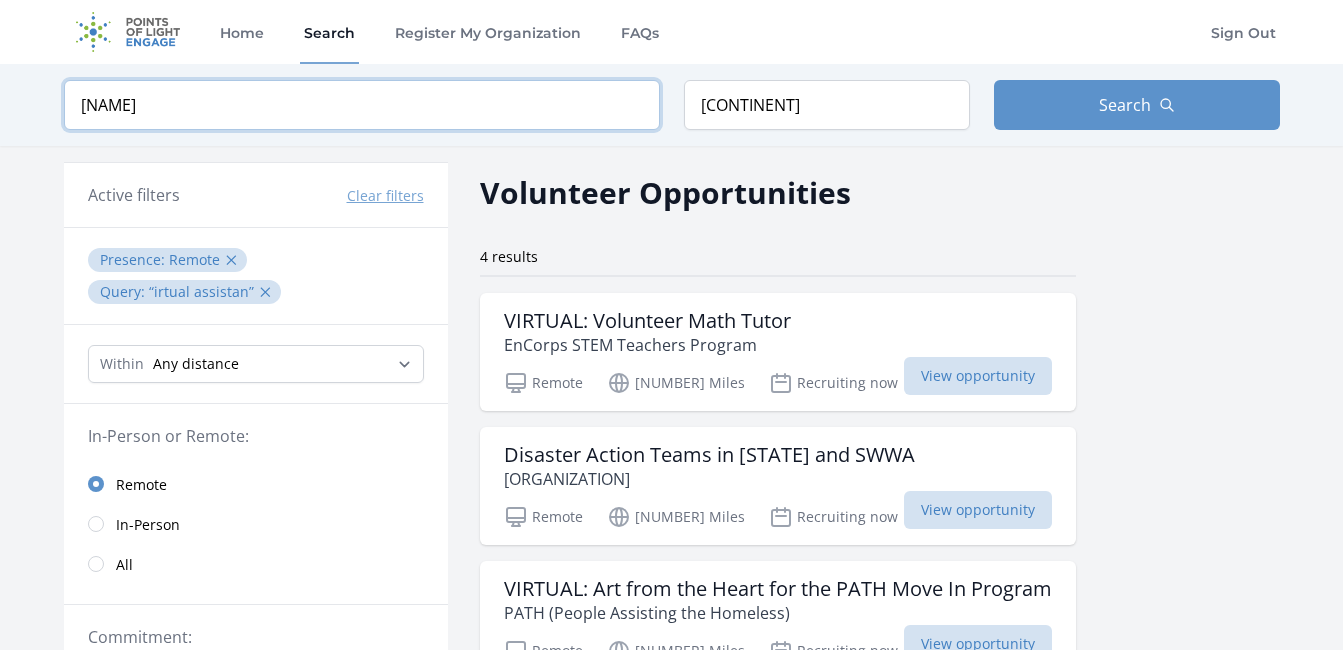 type on "i" 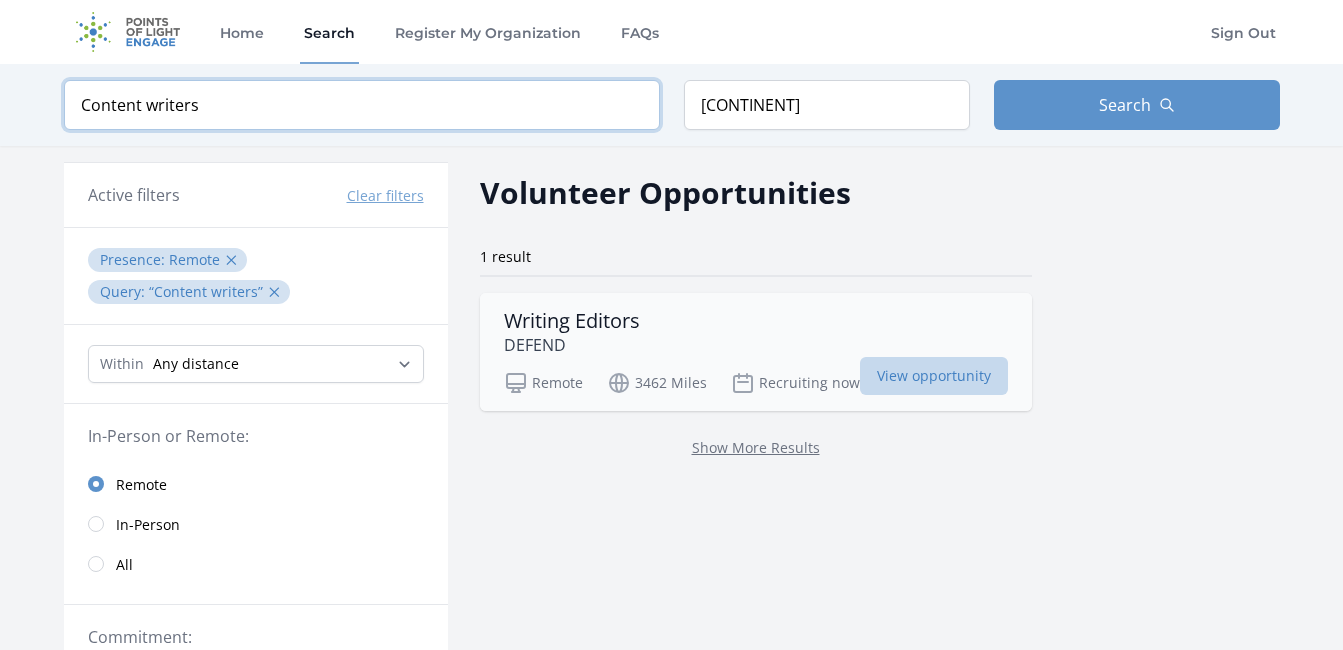 type on "Content writers" 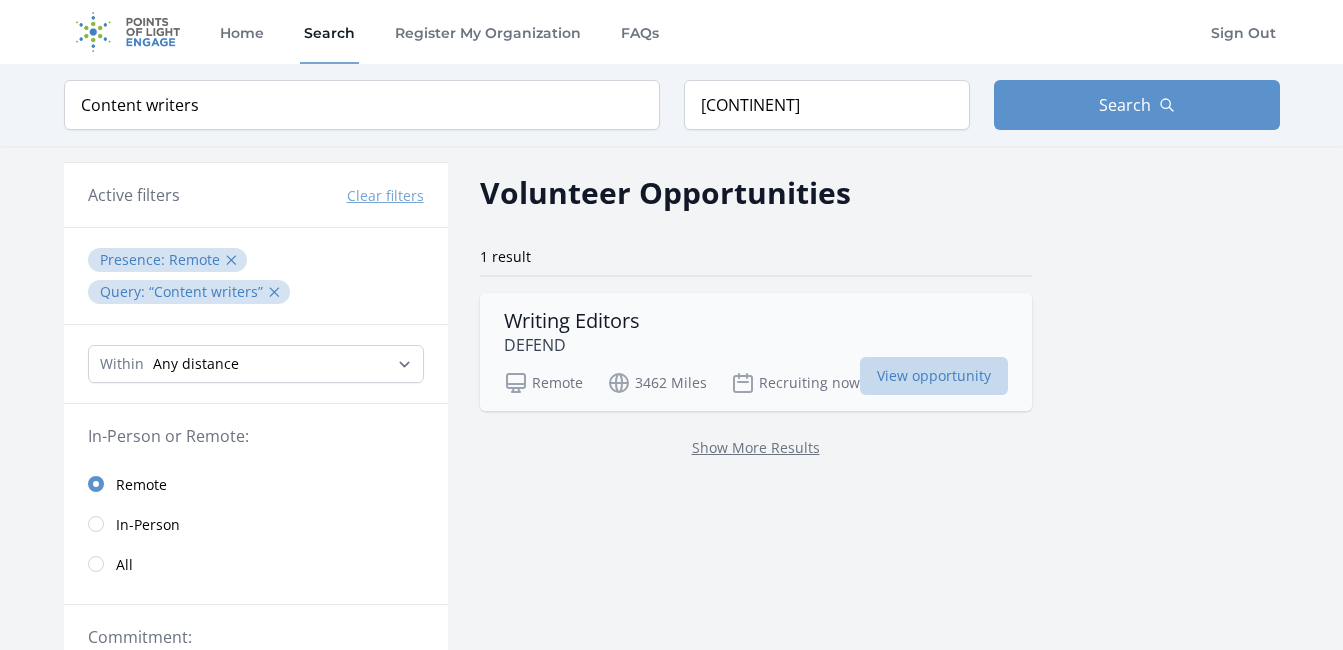 click on "View opportunity" at bounding box center [934, 376] 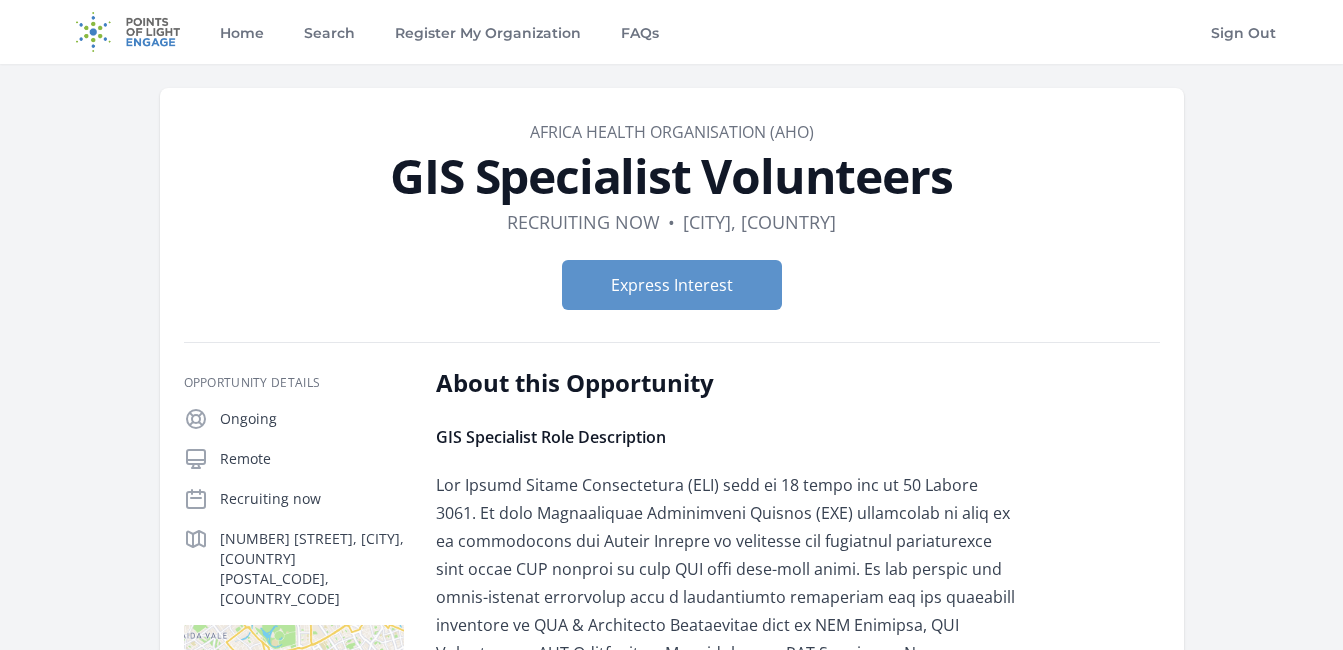 scroll, scrollTop: 0, scrollLeft: 0, axis: both 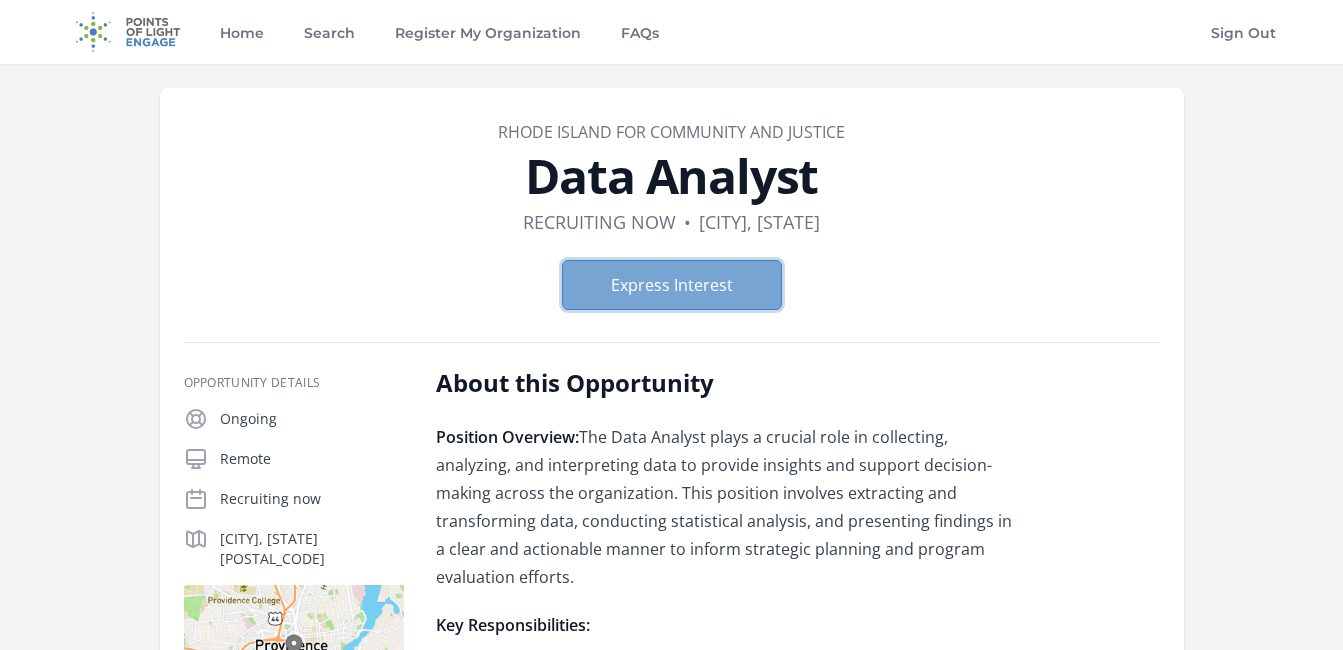 click on "Express Interest" at bounding box center [672, 285] 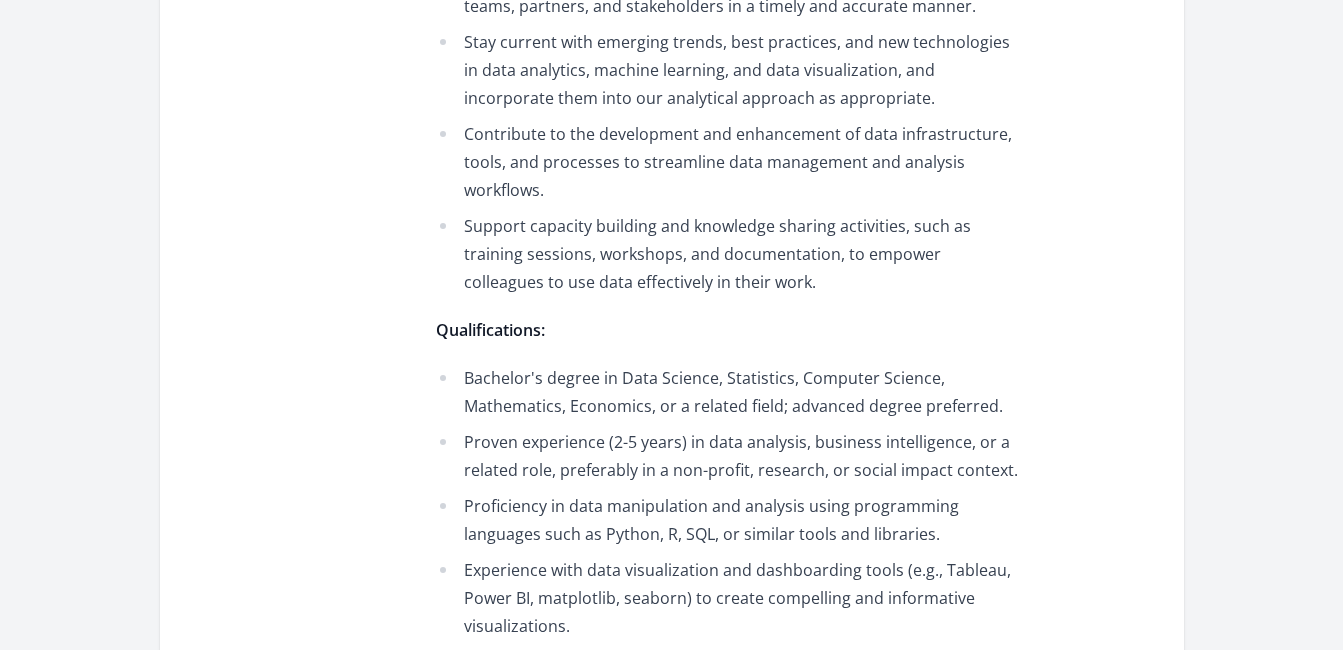 scroll, scrollTop: 0, scrollLeft: 0, axis: both 